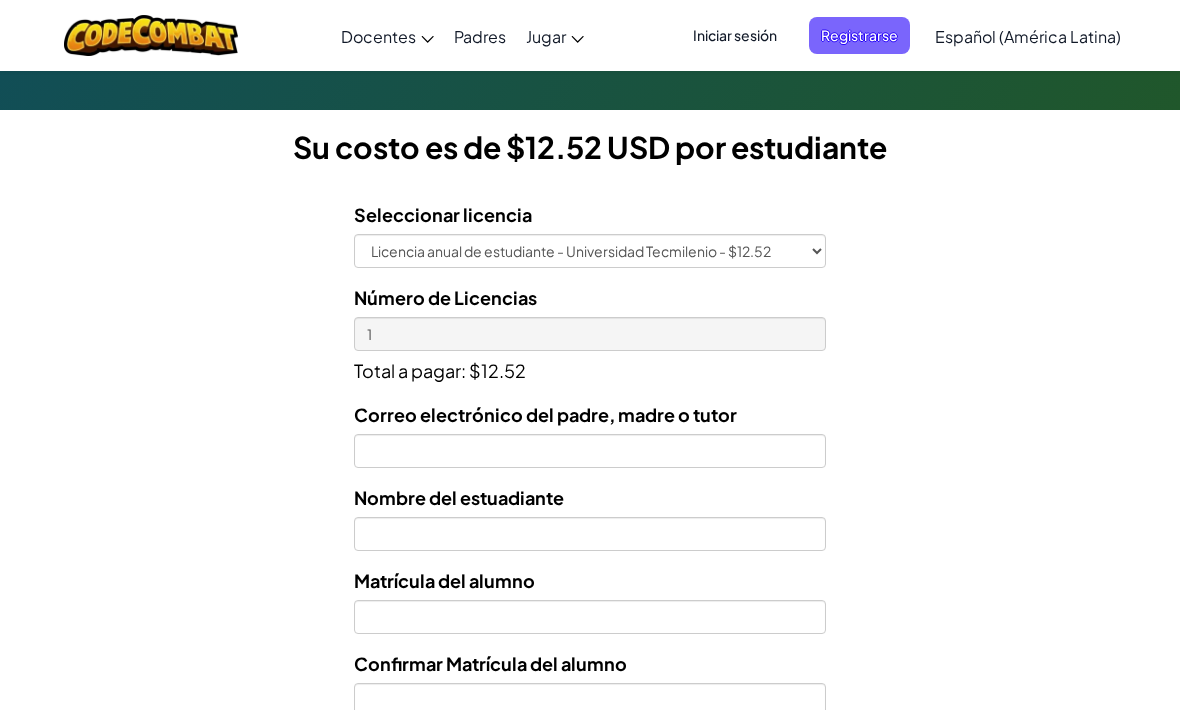 scroll, scrollTop: 520, scrollLeft: 0, axis: vertical 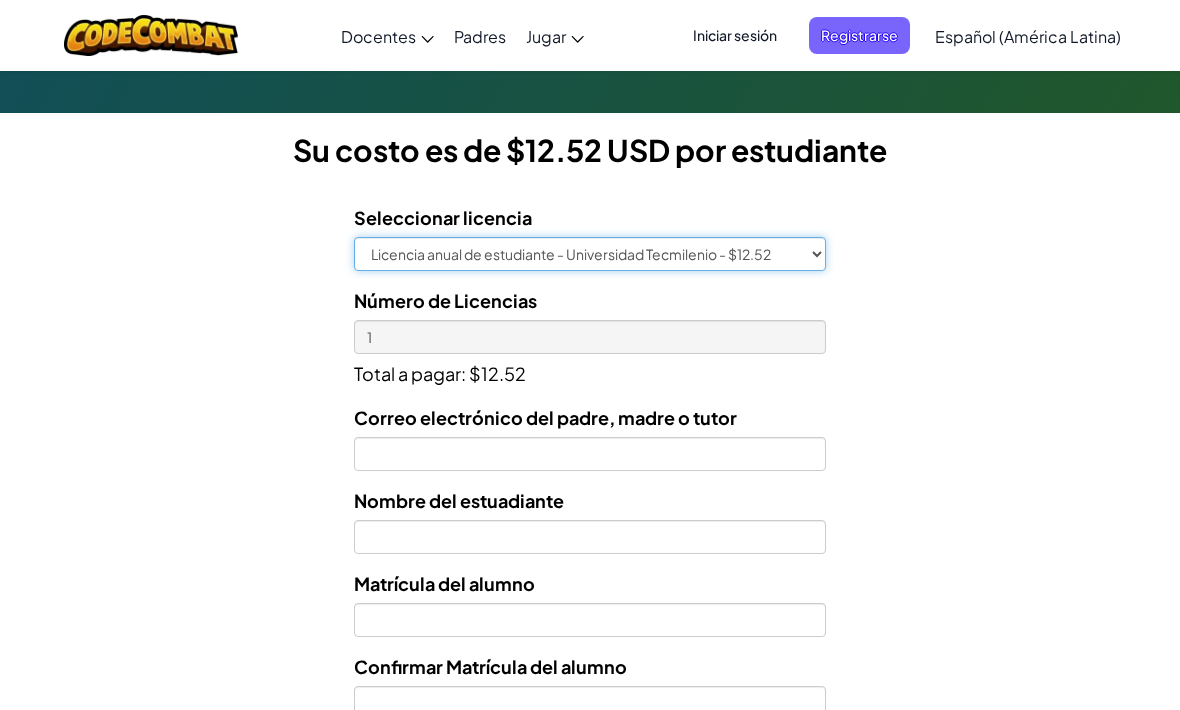 click on "Licencia anual de estudiante - Universidad Tecmilenio - $12.52" at bounding box center [590, 254] 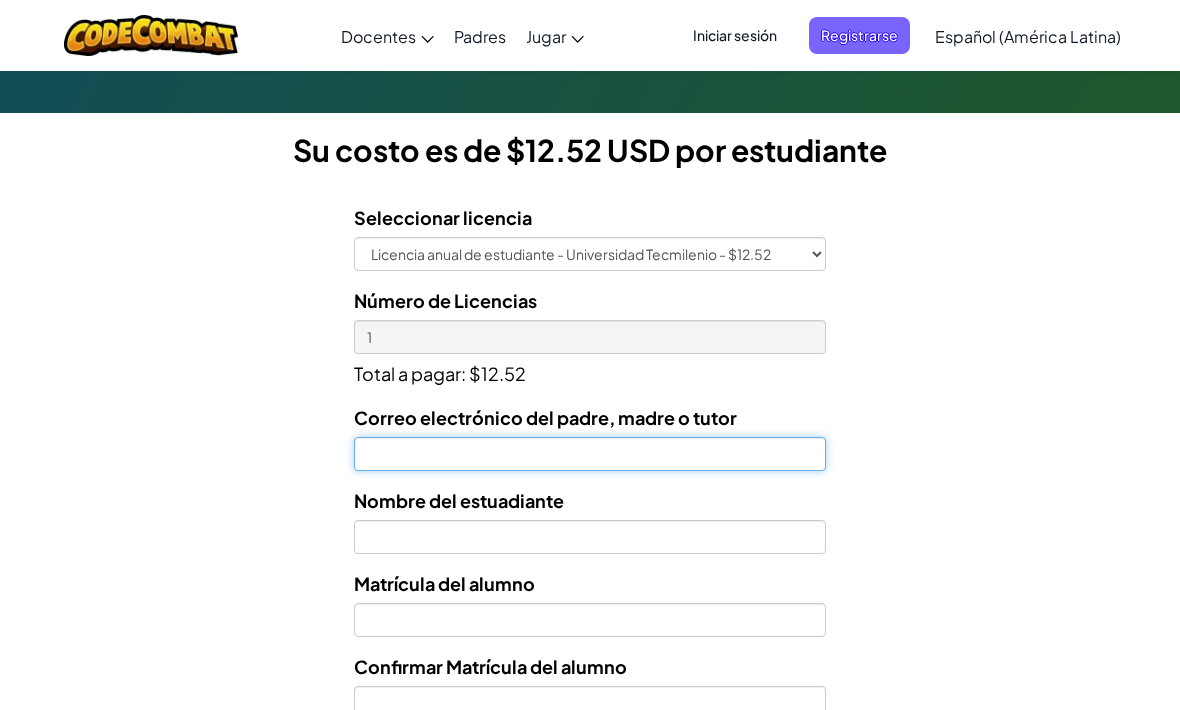 click on "Correo electrónico del padre, madre o tutor" at bounding box center [590, 454] 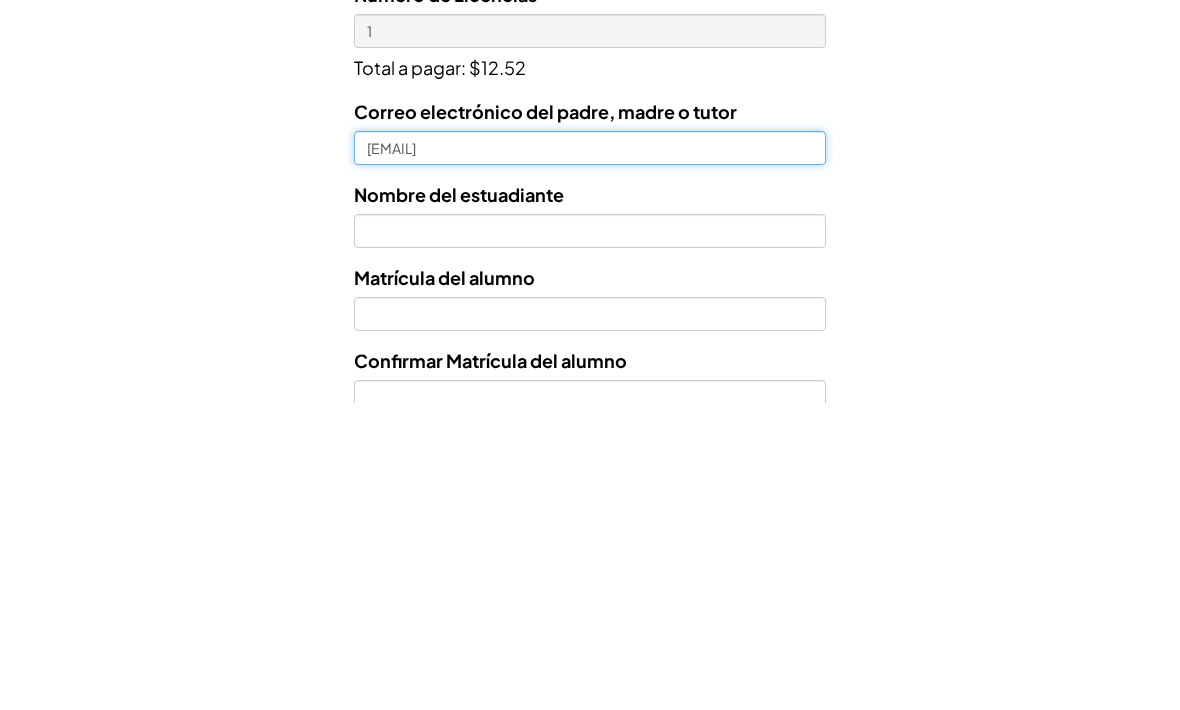 type on "[EMAIL]" 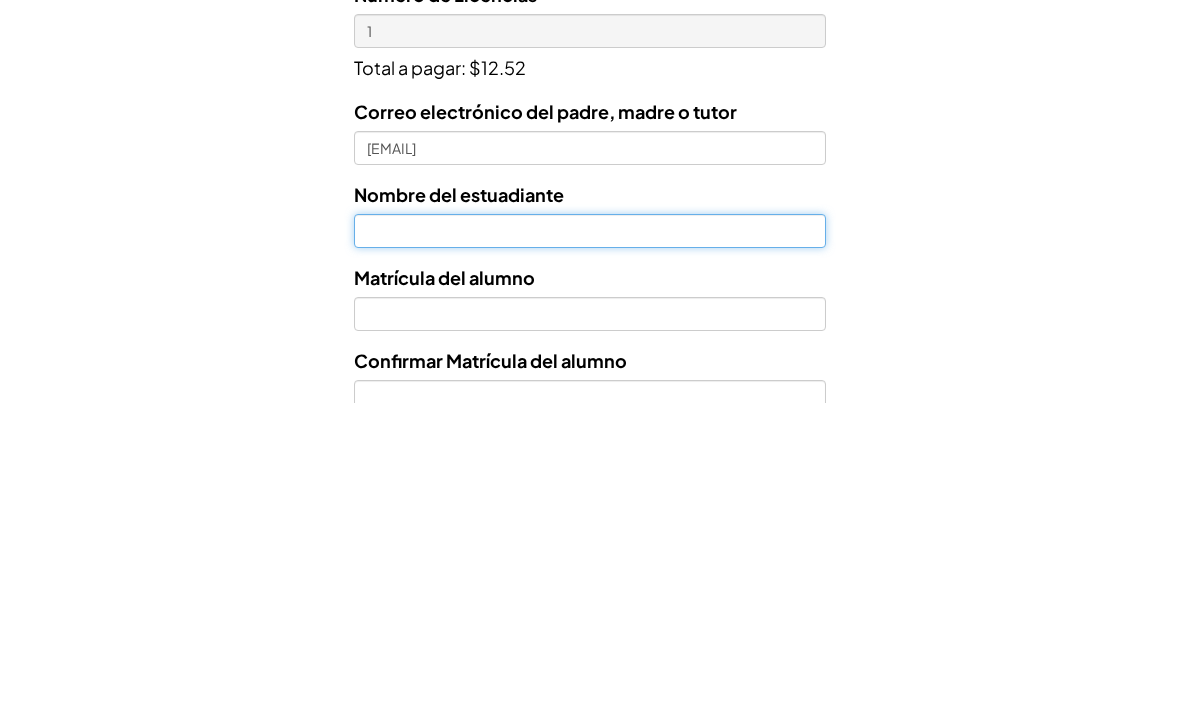 click at bounding box center [590, 538] 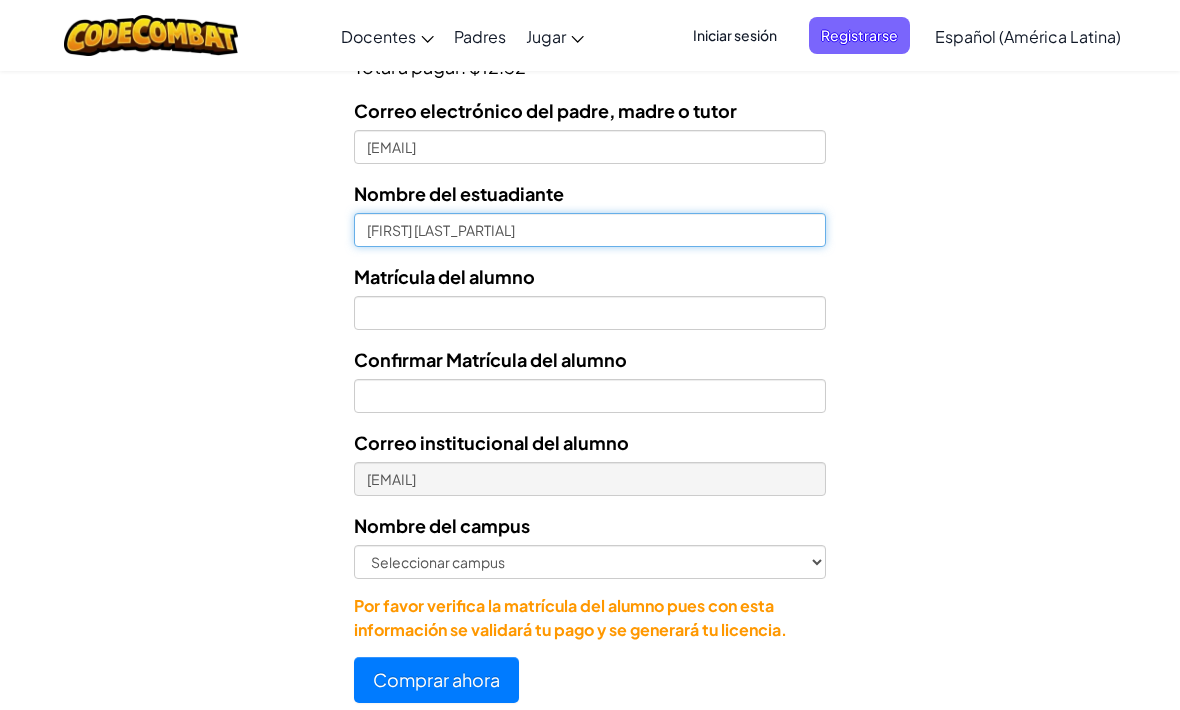 type on "[FIRST] [LAST_PARTIAL]" 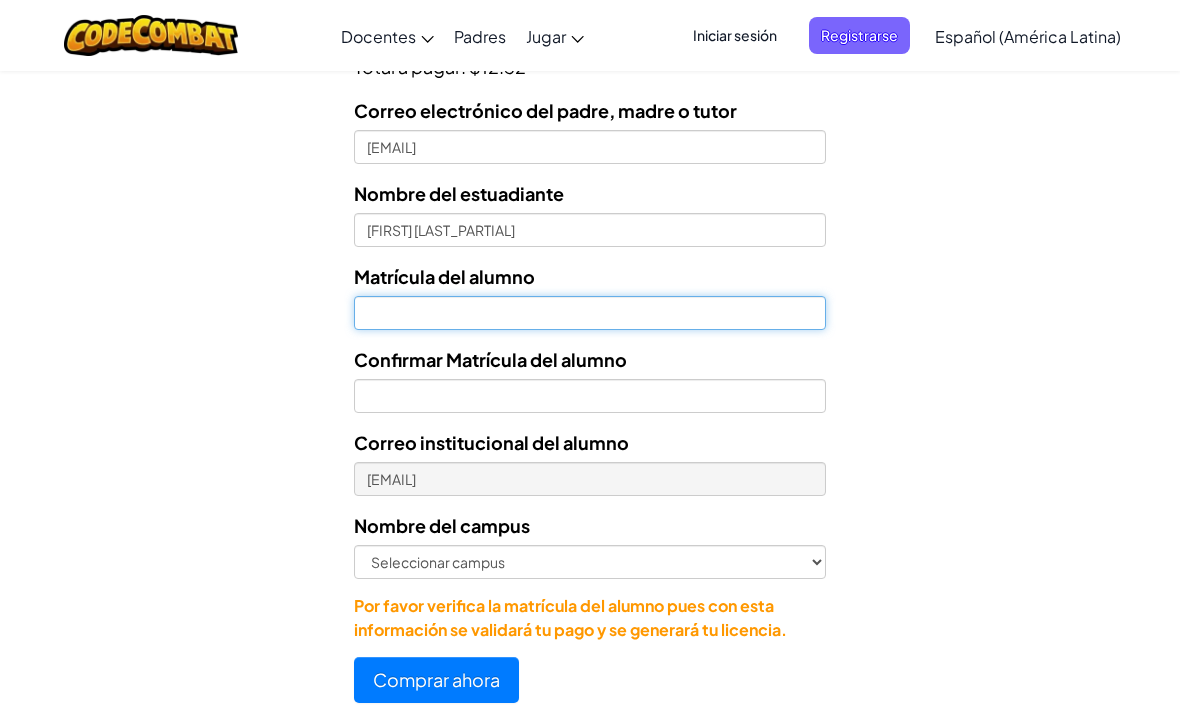 click on "Nombre del estuadiante" at bounding box center [590, 313] 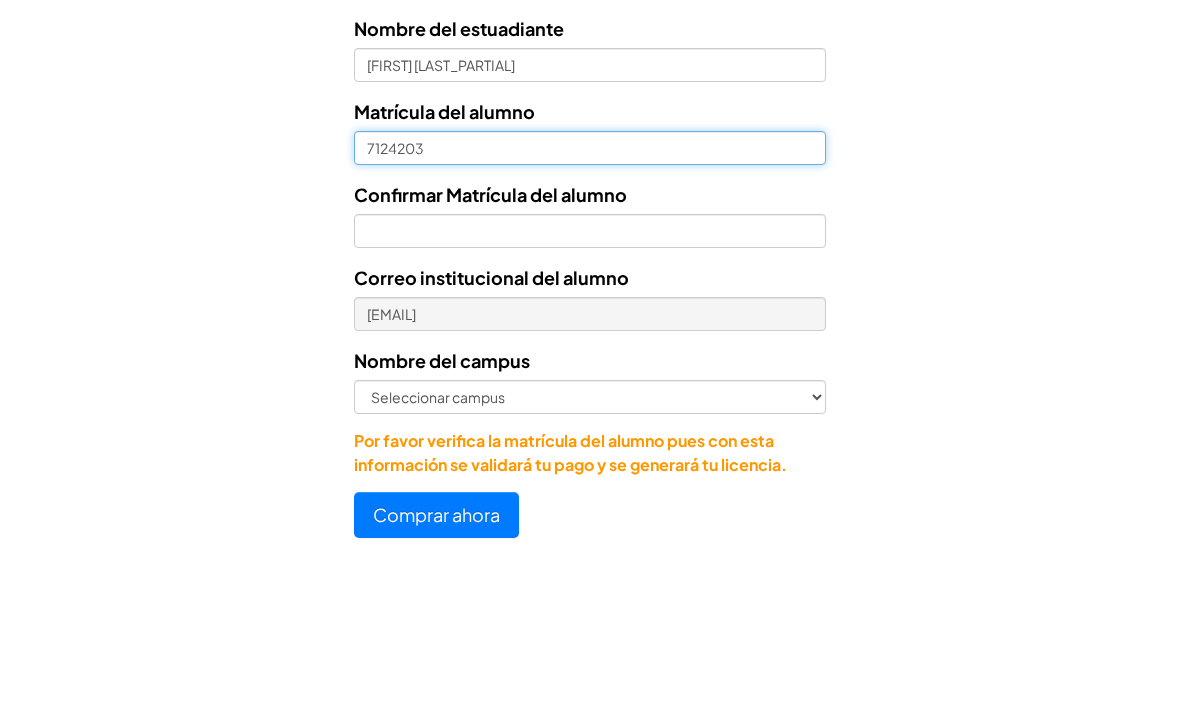 type on "7124203" 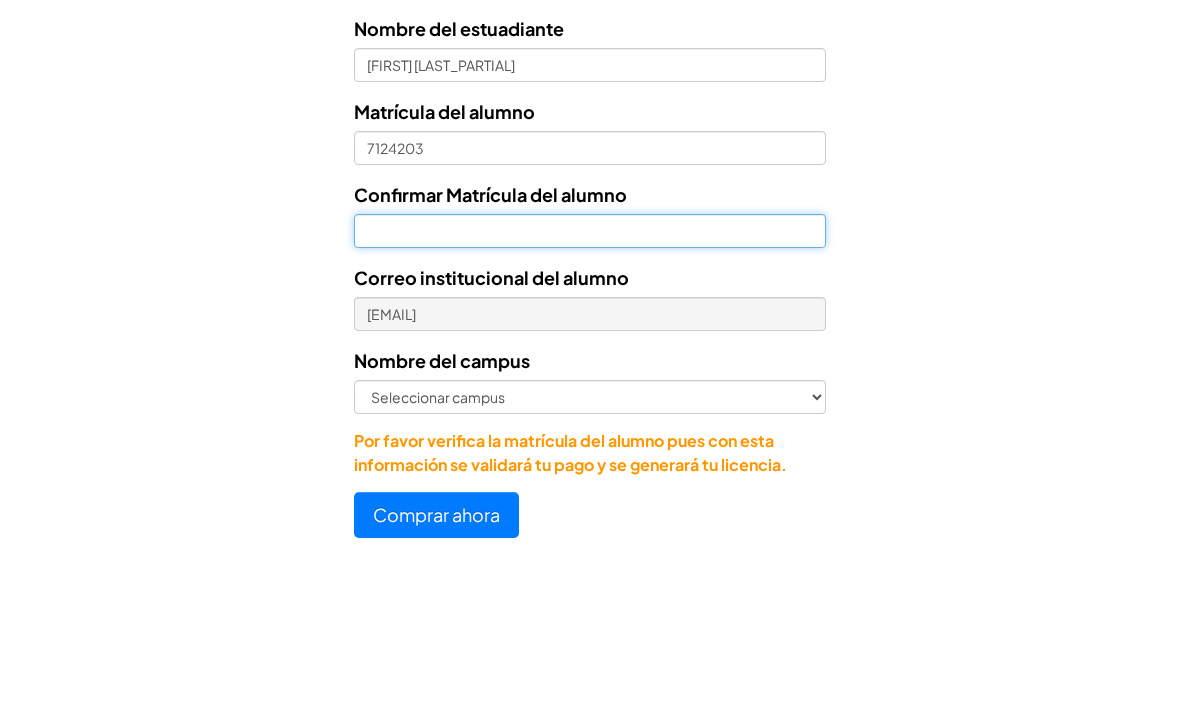 click on "Confirmar Matrícula del alumno" at bounding box center [590, 397] 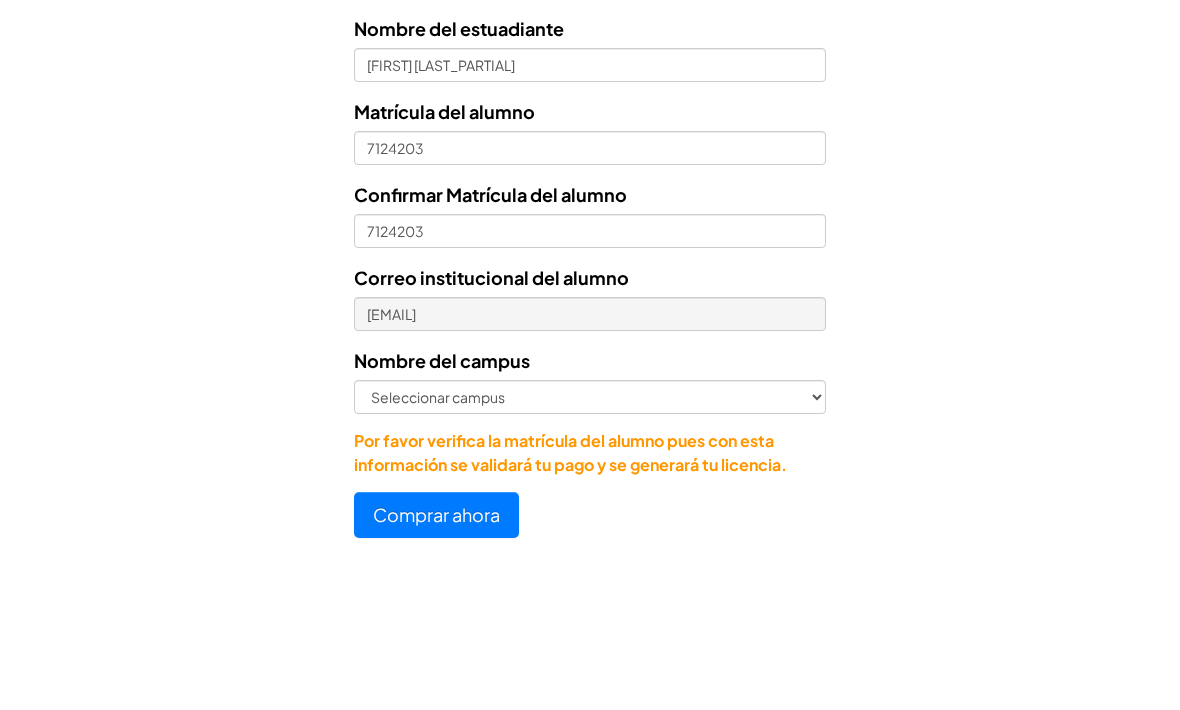 scroll, scrollTop: 993, scrollLeft: 0, axis: vertical 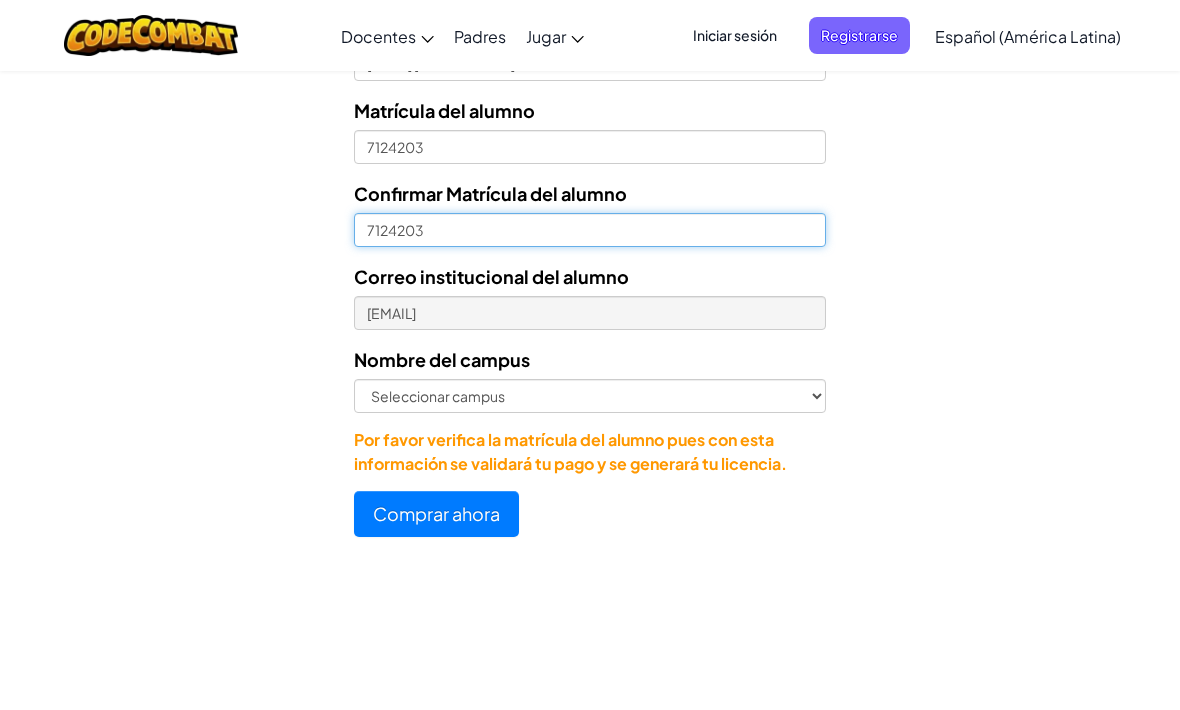 type on "7124203" 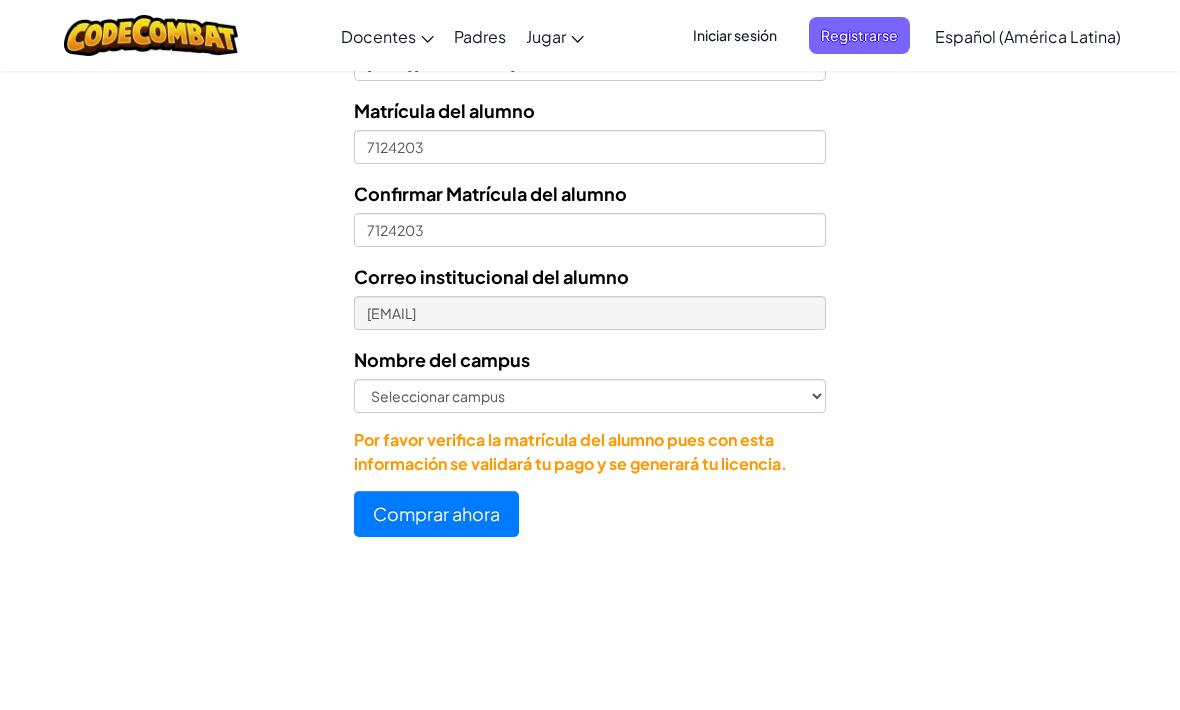 click on "Correo electrónico del padre, madre o tutor   [EMAIL]   Nombre del estuadiante   [FIRST] [LAST_PARTIAL]   Matrícula del alumno   [STUDENT_ID]   Confirmar Matrícula del alumno   [STUDENT_ID]   Correo institucional del alumno   [EMAIL]   Nombre del campus
Seleccionar campus
[CITY]
Central
[CITY]
[CITY]
[CITY]
[CITY]
[CITY]
[CITY]
[CITY]
[CITY]
[CITY]
[CITY]
[CITY]
[CITY]
[CITY]
[CITY]
[CITY]
[CITY]
[CITY]
[CITY]
[CITY]
Online" at bounding box center (590, 203) 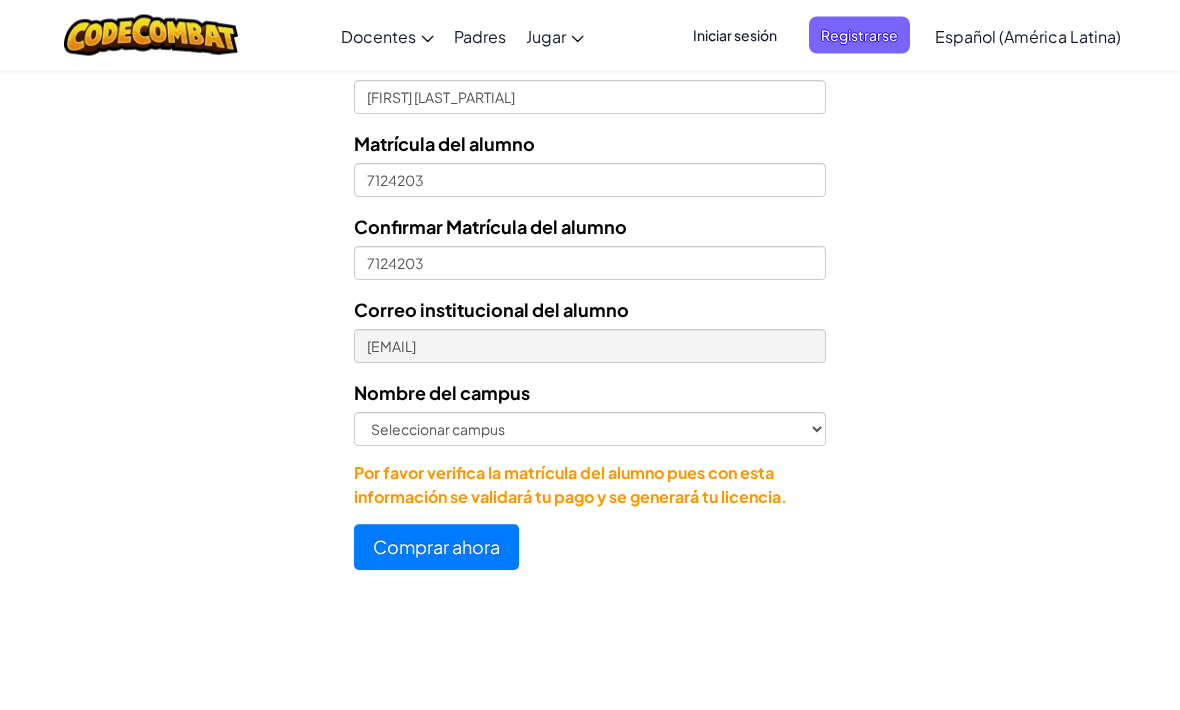 scroll, scrollTop: 967, scrollLeft: 0, axis: vertical 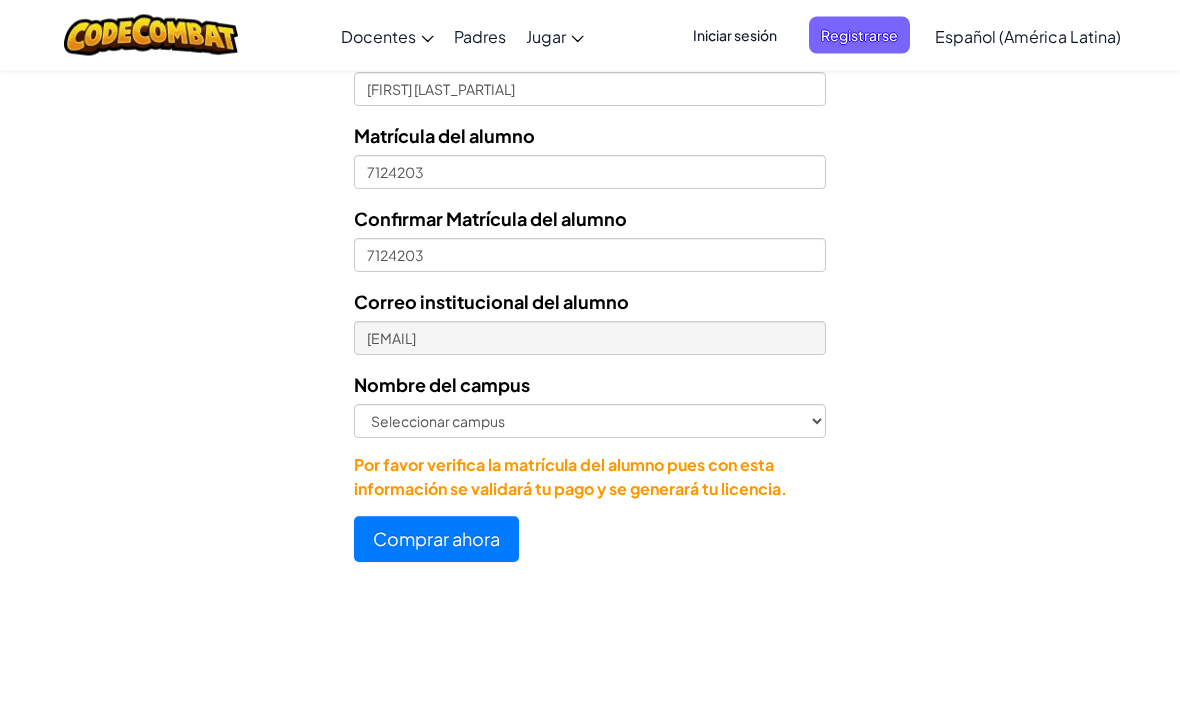 click on "Correo institucional del alumno   [EMAIL]" at bounding box center [590, 322] 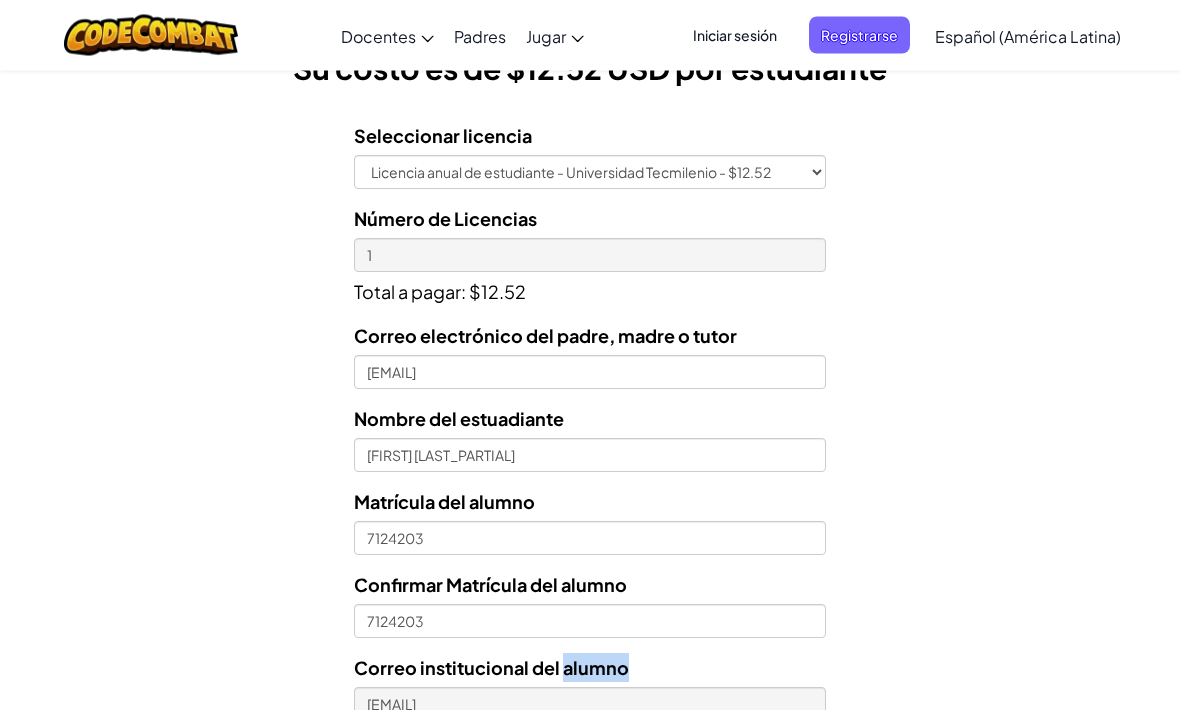 scroll, scrollTop: 586, scrollLeft: 0, axis: vertical 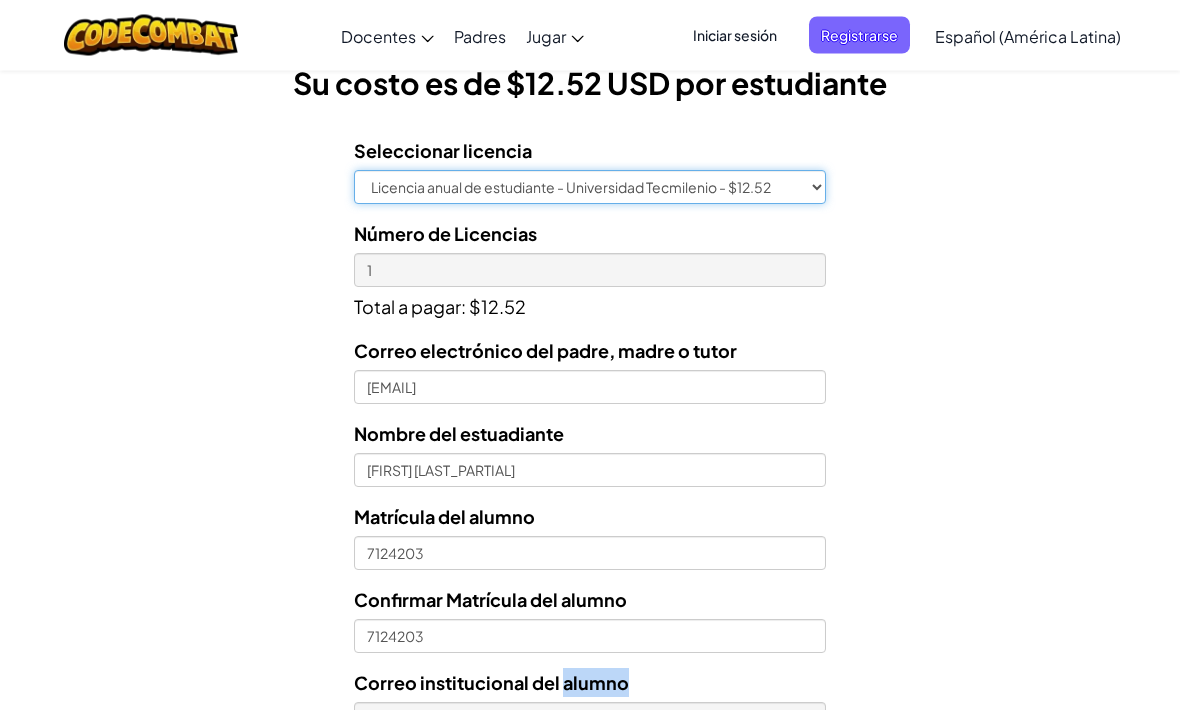 click on "Licencia anual de estudiante - Universidad Tecmilenio - $12.52" at bounding box center (590, 188) 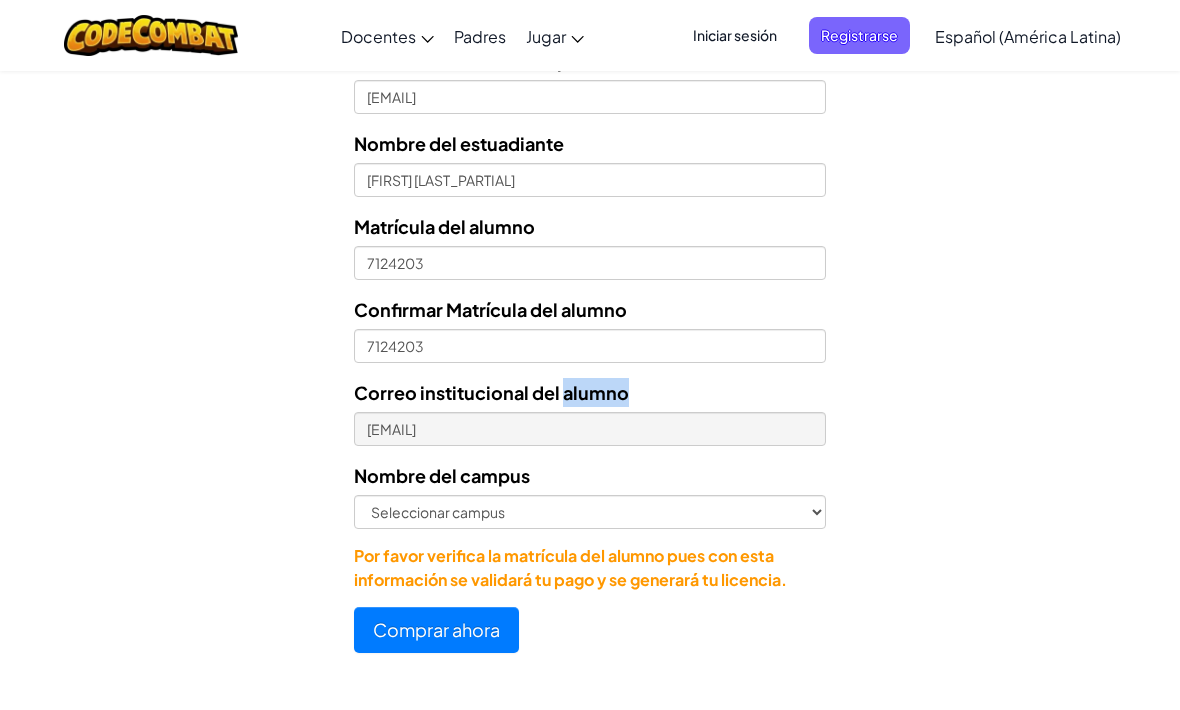 scroll, scrollTop: 883, scrollLeft: 0, axis: vertical 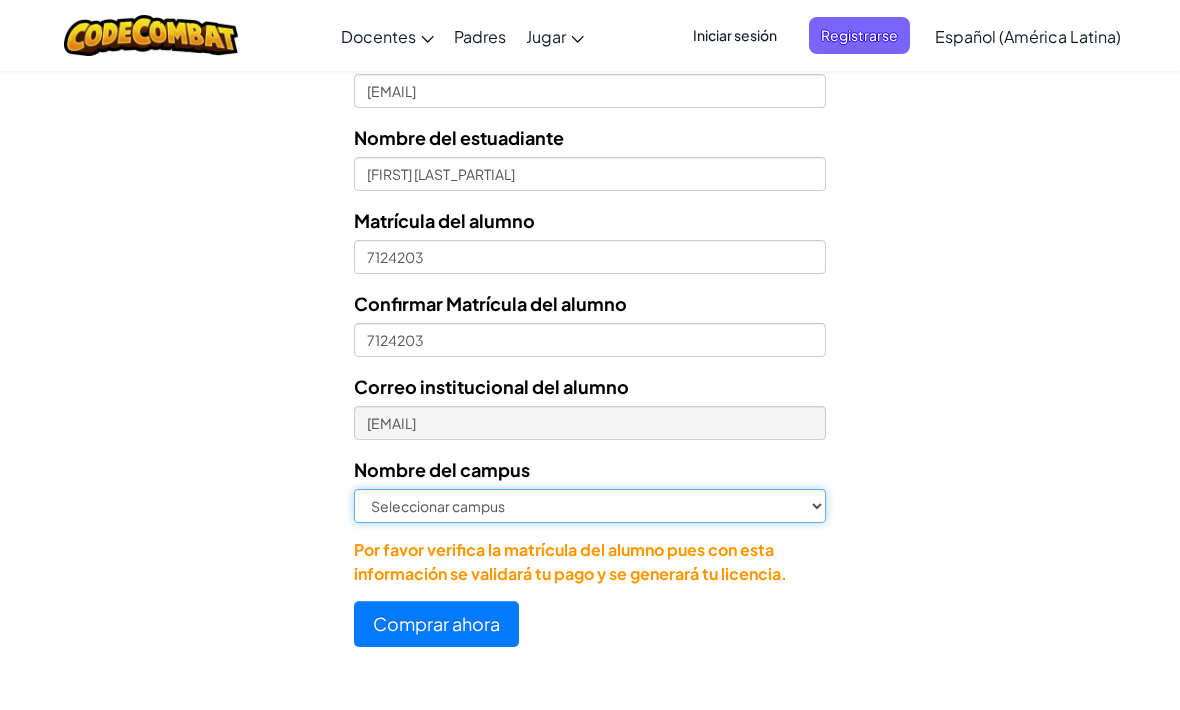 click on "Seleccionar campus
[CITY]
Central
[CITY]
[CITY]
[CITY]
[CITY]
[CITY]
[CITY]
[CITY]
[CITY]
[CITY]
[CITY]
[CITY]
[CITY]
[CITY]
[CITY]
[CITY]
[CITY]
[CITY]
[CITY]
[CITY]
Online
[CITY]
[CITY]
[CITY]
[CITY]
[CITY]
[CITY]
[CITY]
[CITY]
[CITY]" at bounding box center (590, 506) 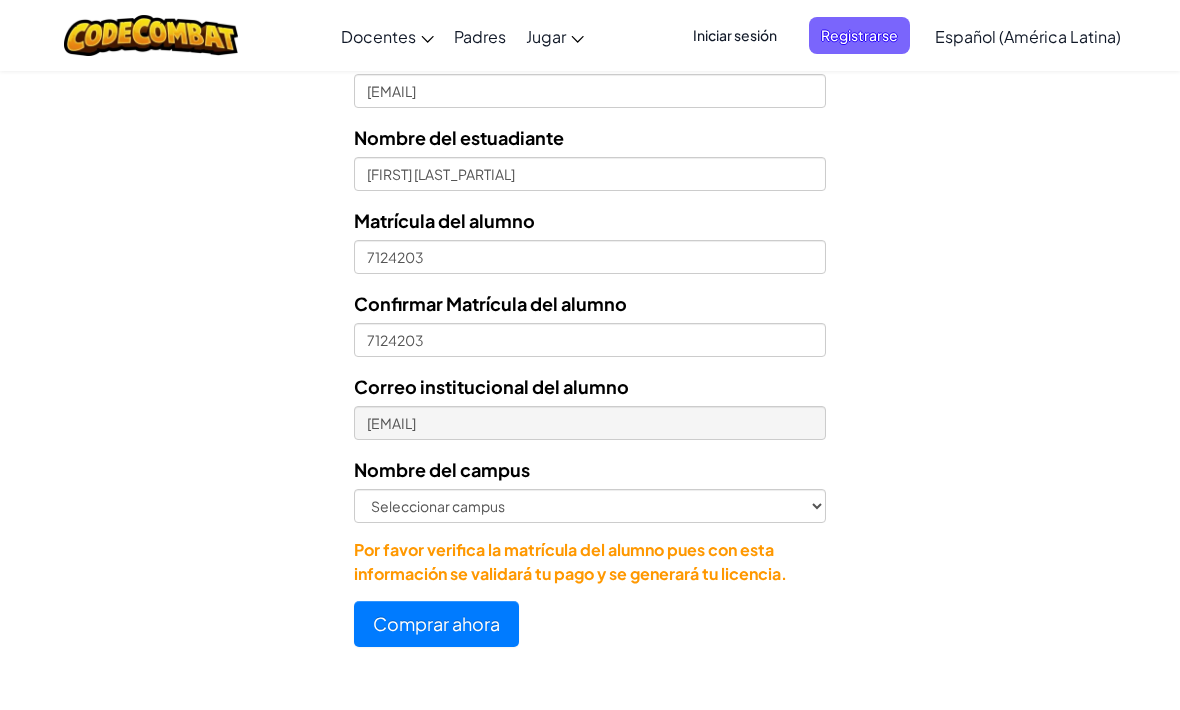 click on "Comprar ahora" at bounding box center (436, 624) 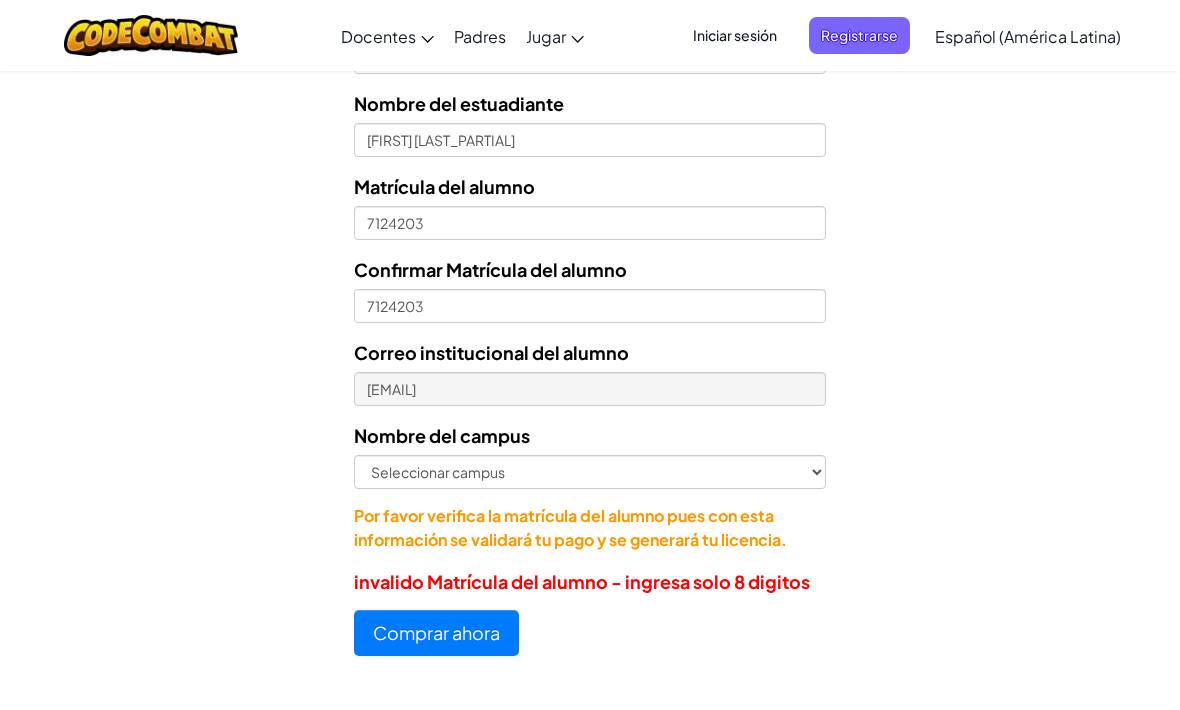 click on "Comprar ahora" at bounding box center [436, 633] 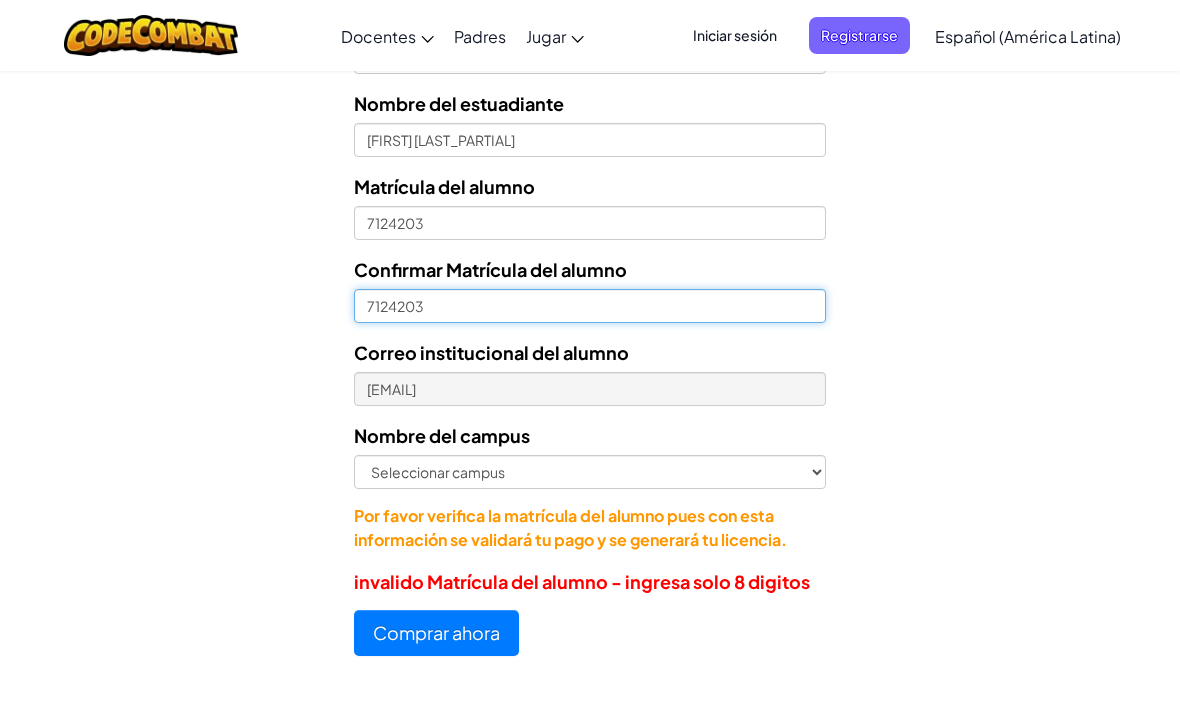 click on "7124203" at bounding box center [590, 306] 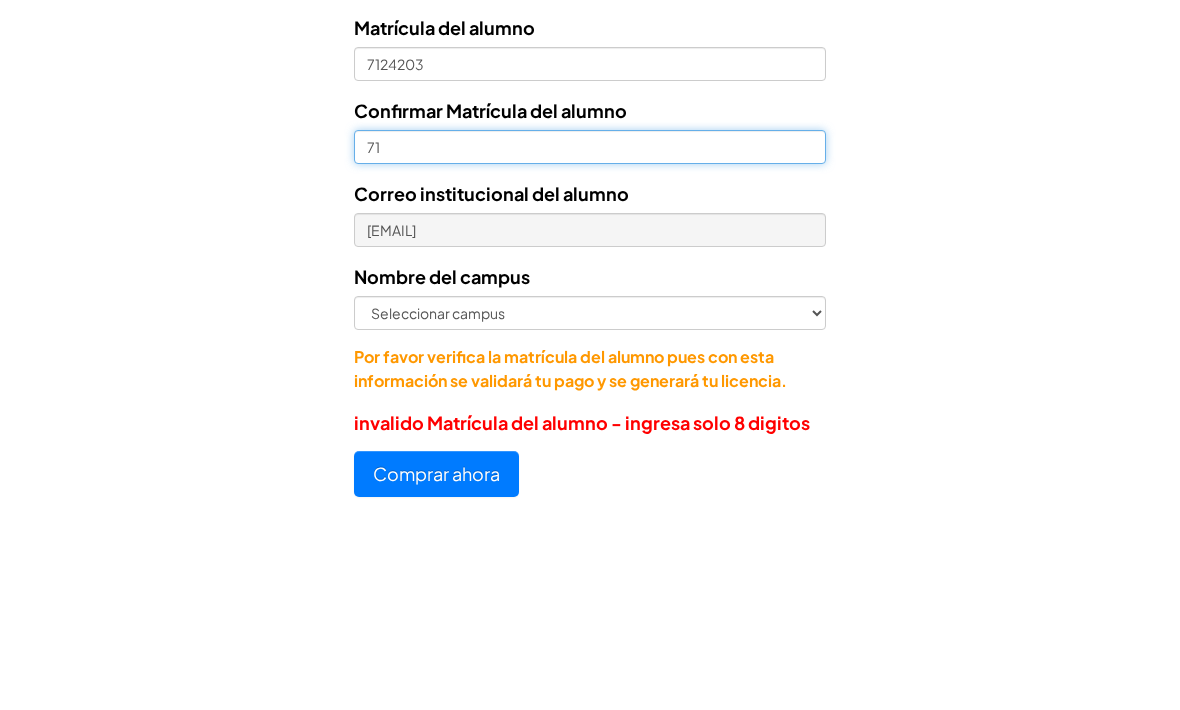 type on "7" 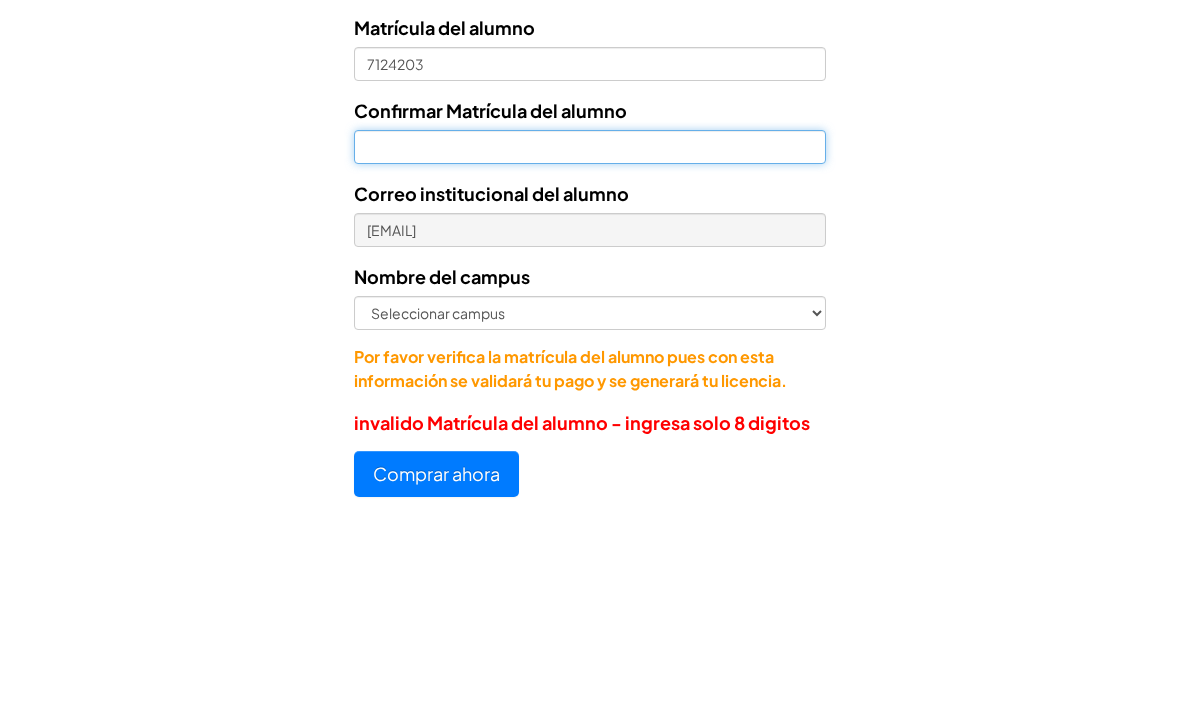 type 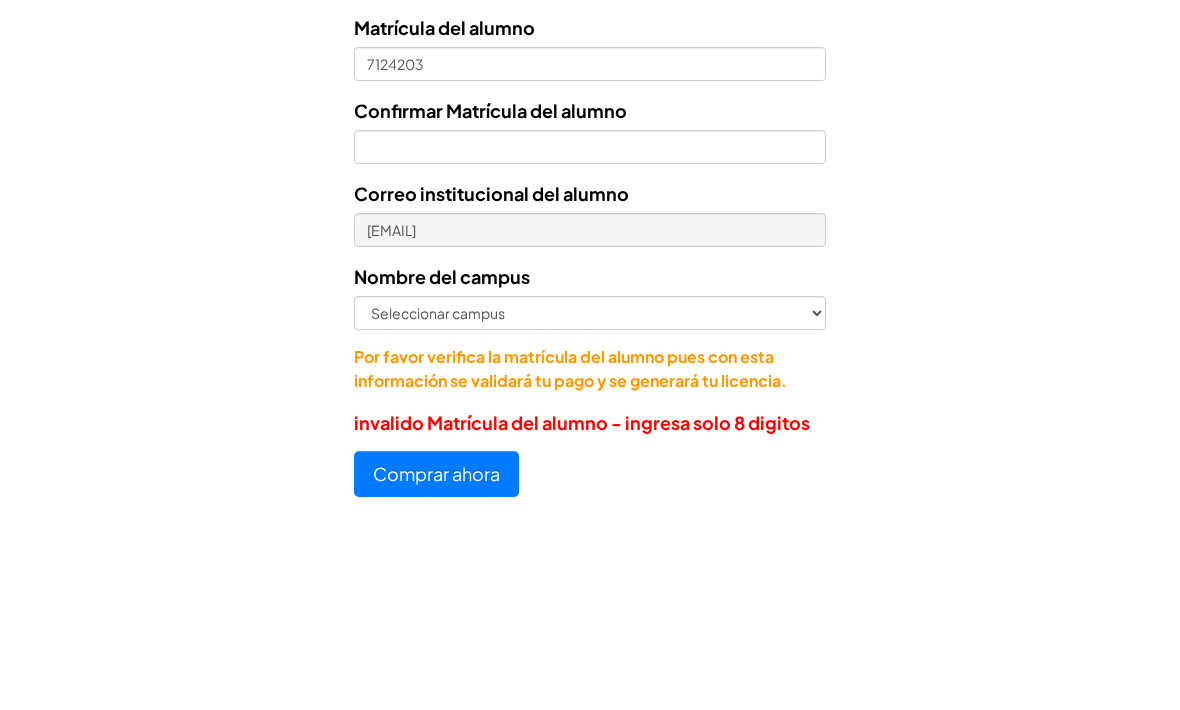 click on "Matrícula del alumno" at bounding box center [444, 186] 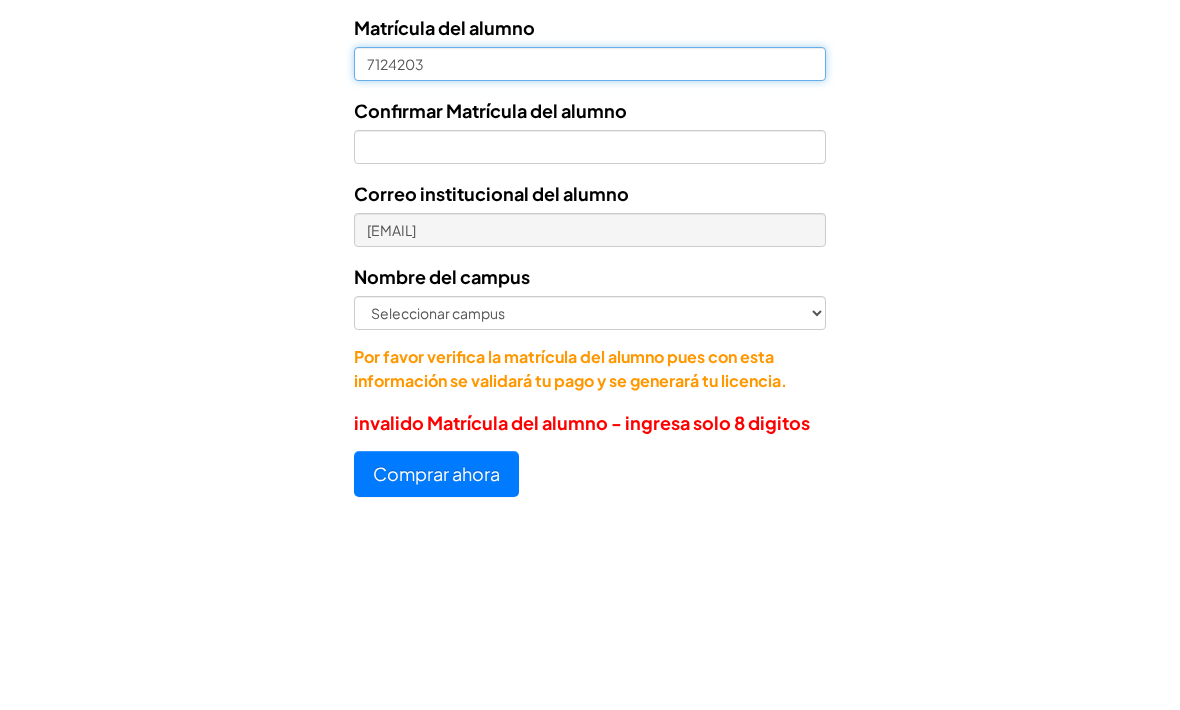 click on "7124203" at bounding box center [590, 223] 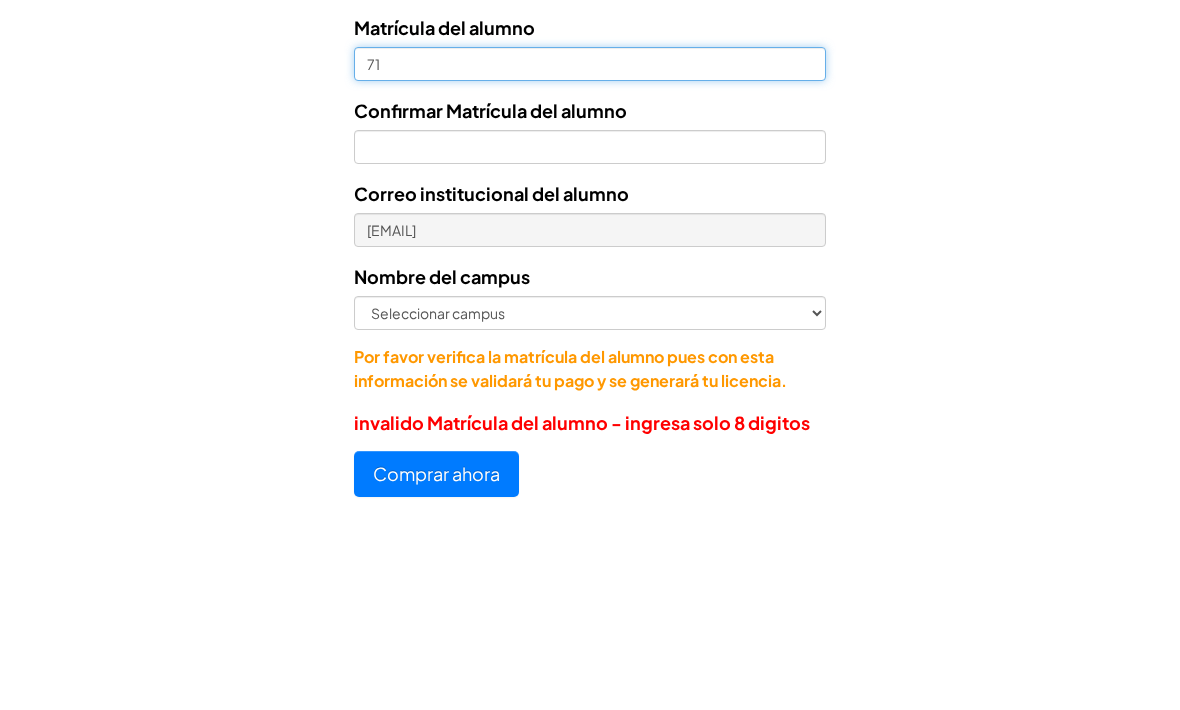 type on "7" 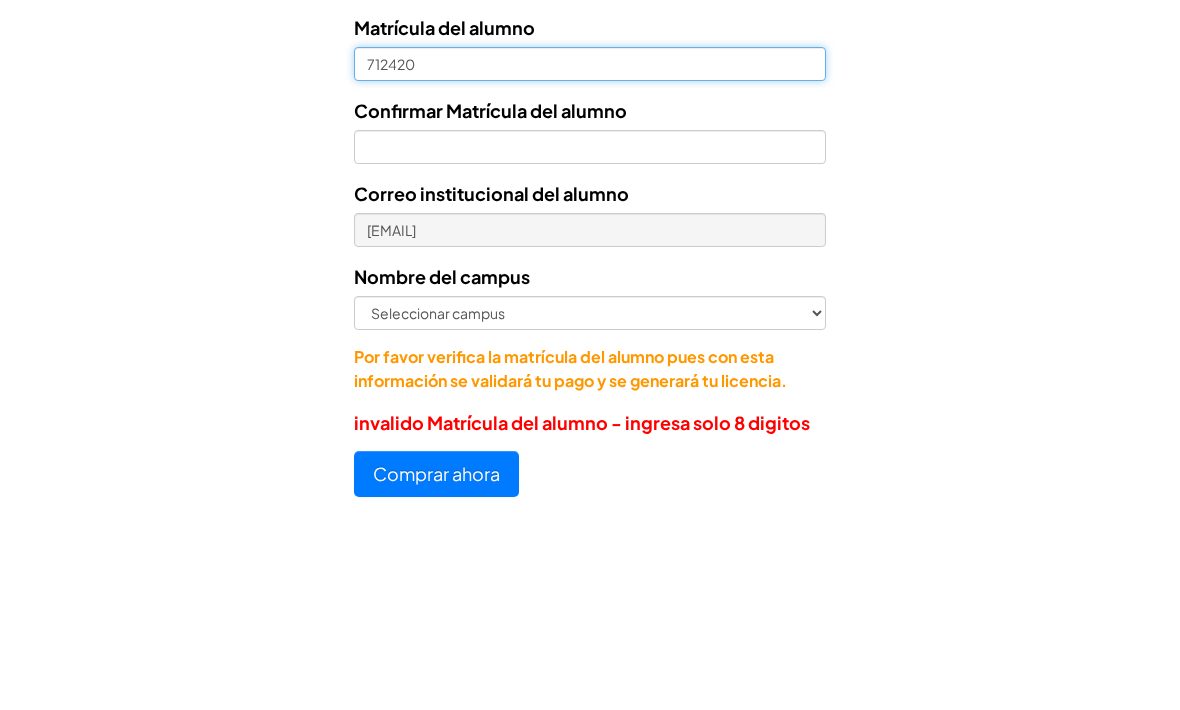 type on "7124203" 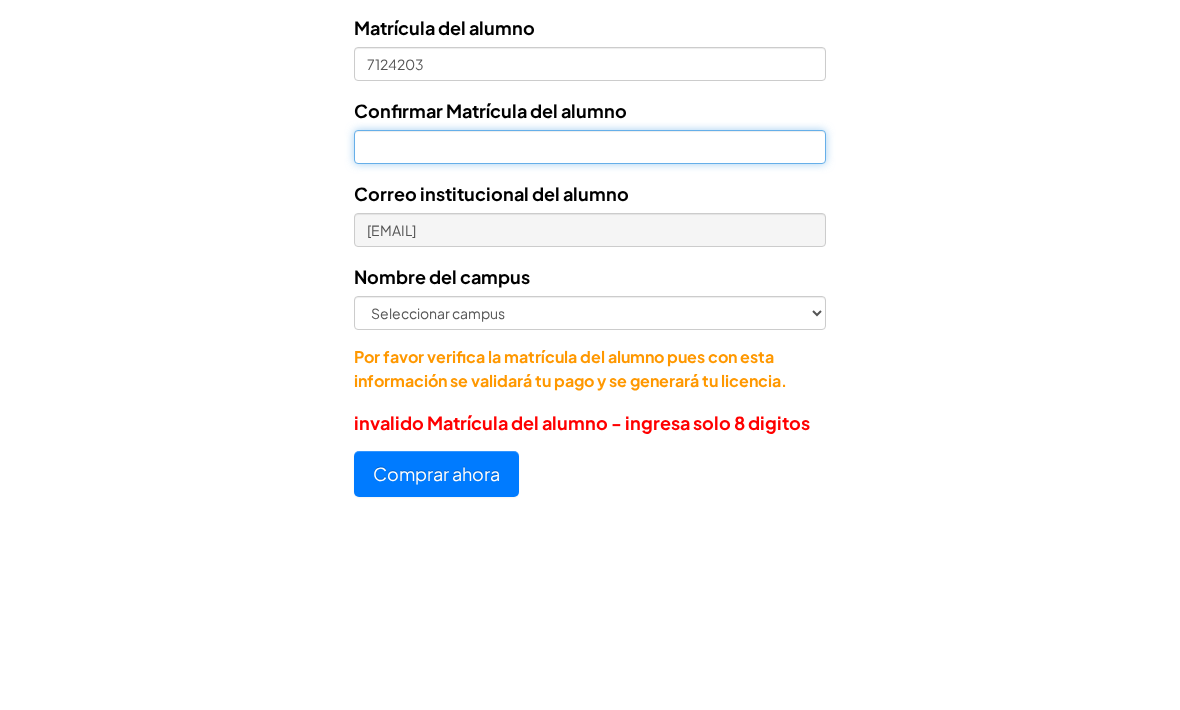 click on "Confirmar Matrícula del alumno" at bounding box center (590, 306) 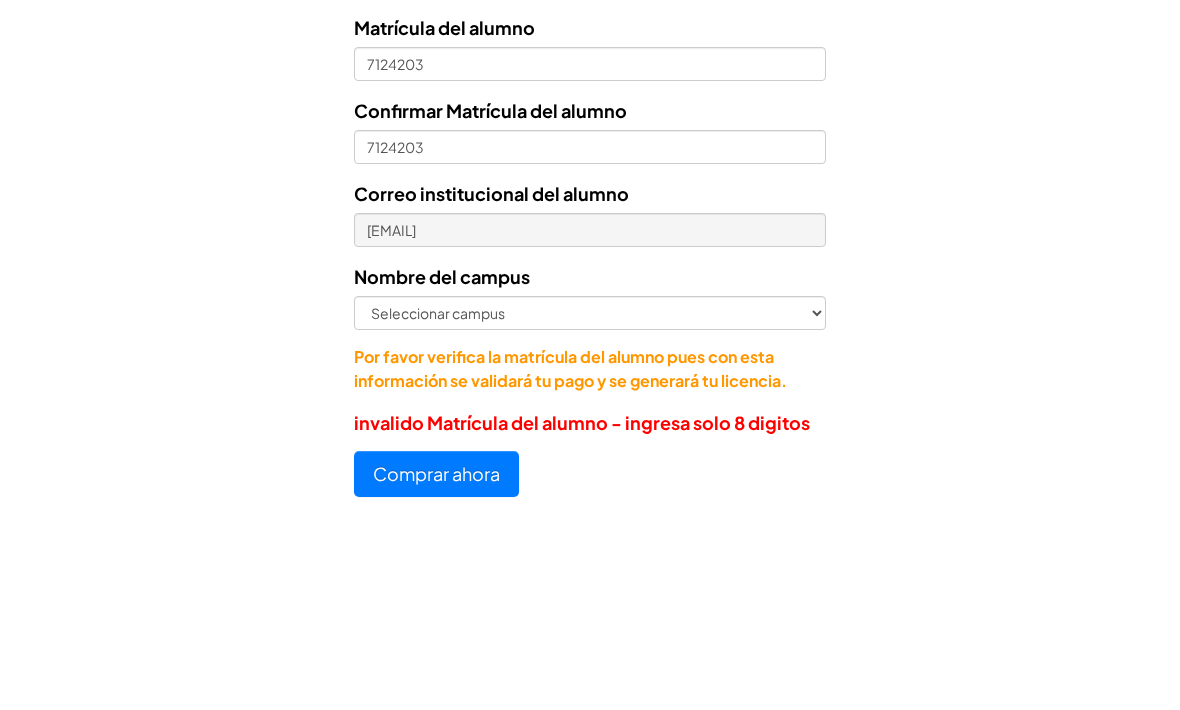 scroll, scrollTop: 1042, scrollLeft: 0, axis: vertical 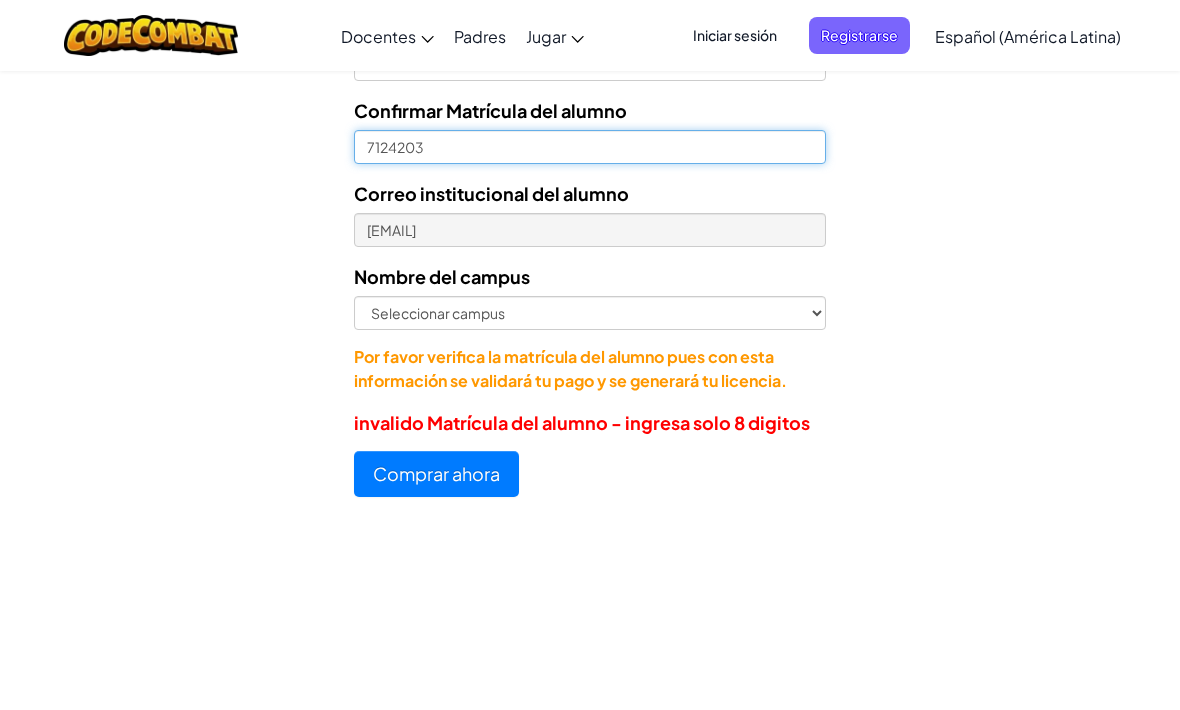 type on "7124203" 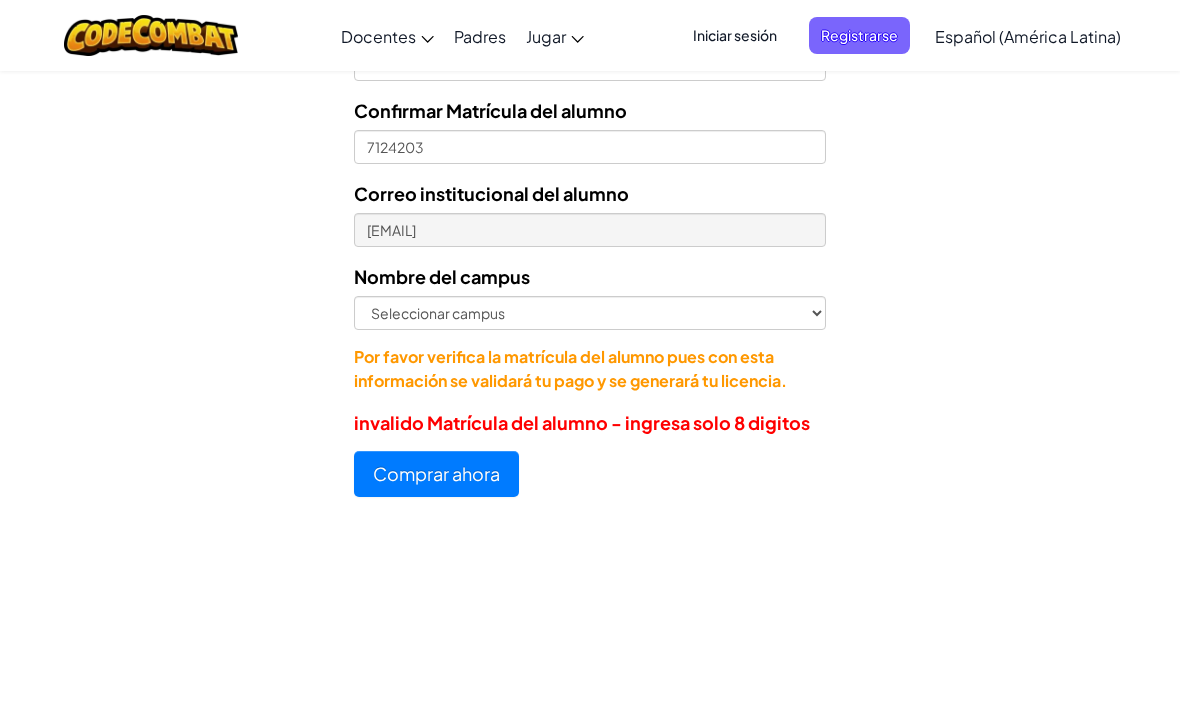 click on "Comprar ahora" at bounding box center [436, 474] 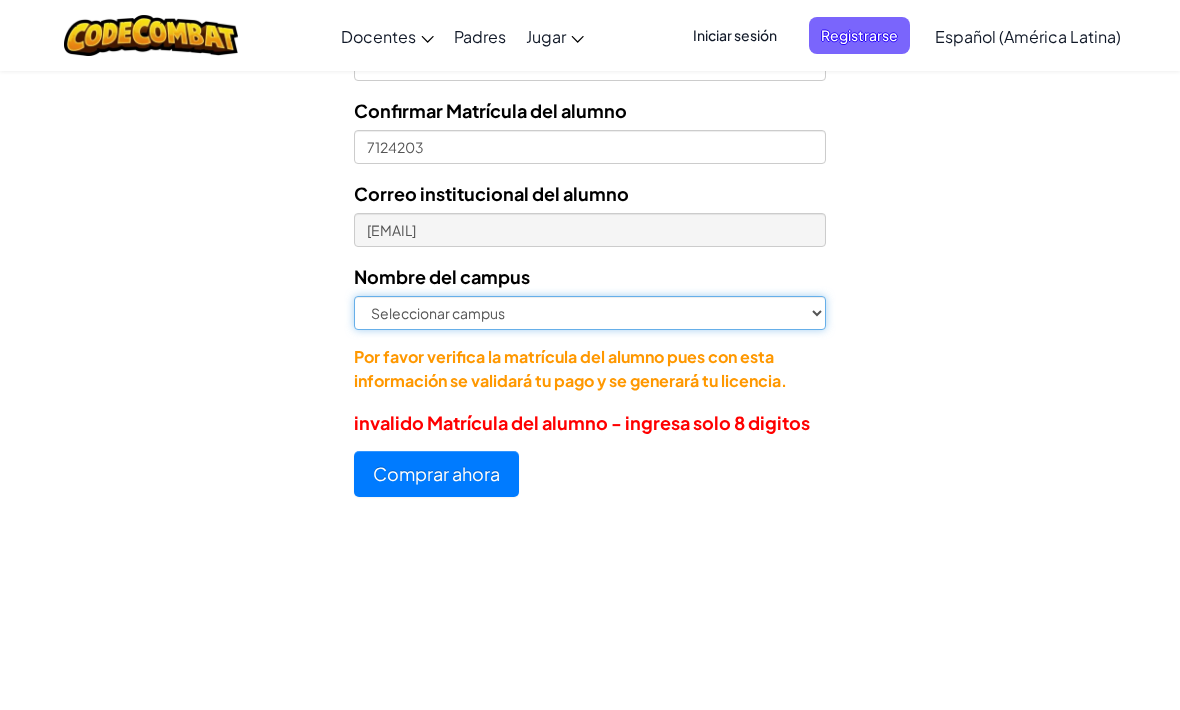 click on "Seleccionar campus
[CITY]
Central
[CITY]
[CITY]
[CITY]
[CITY]
[CITY]
[CITY]
[CITY]
[CITY]
[CITY]
[CITY]
[CITY]
[CITY]
[CITY]
[CITY]
[CITY]
[CITY]
[CITY]
[CITY]
[CITY]
Online
[CITY]
[CITY]
[CITY]
[CITY]
[CITY]
[CITY]
[CITY]
[CITY]
[CITY]" at bounding box center (590, 313) 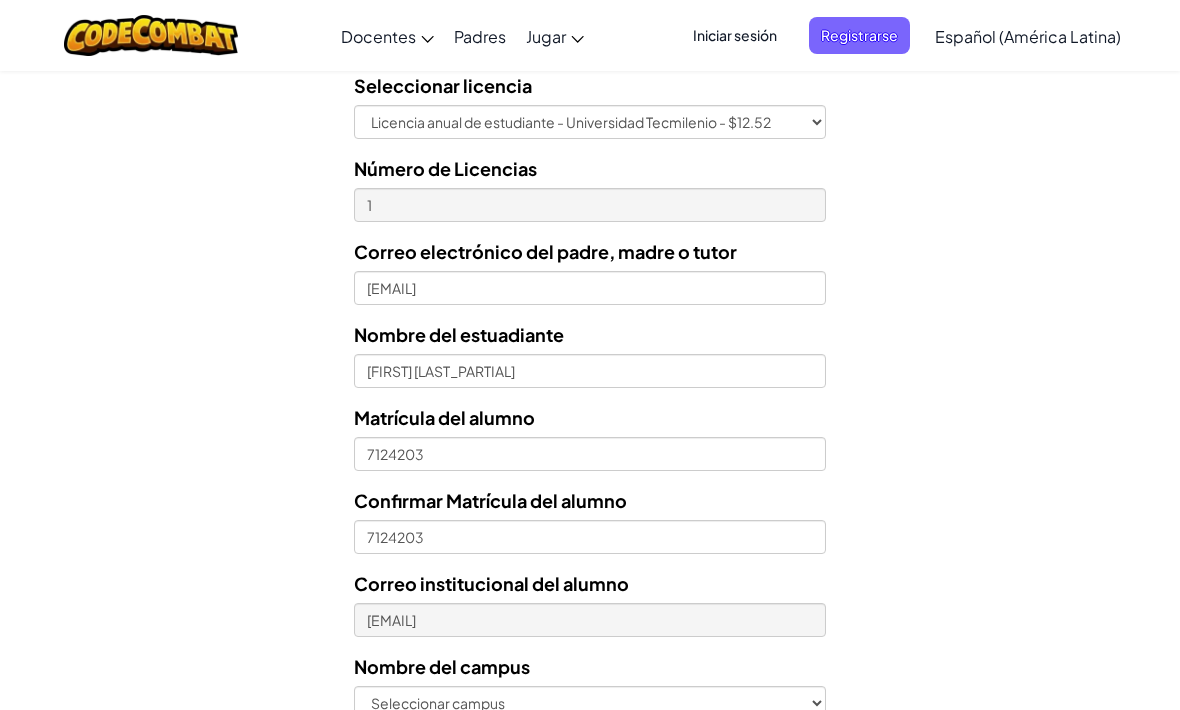 scroll, scrollTop: 653, scrollLeft: 0, axis: vertical 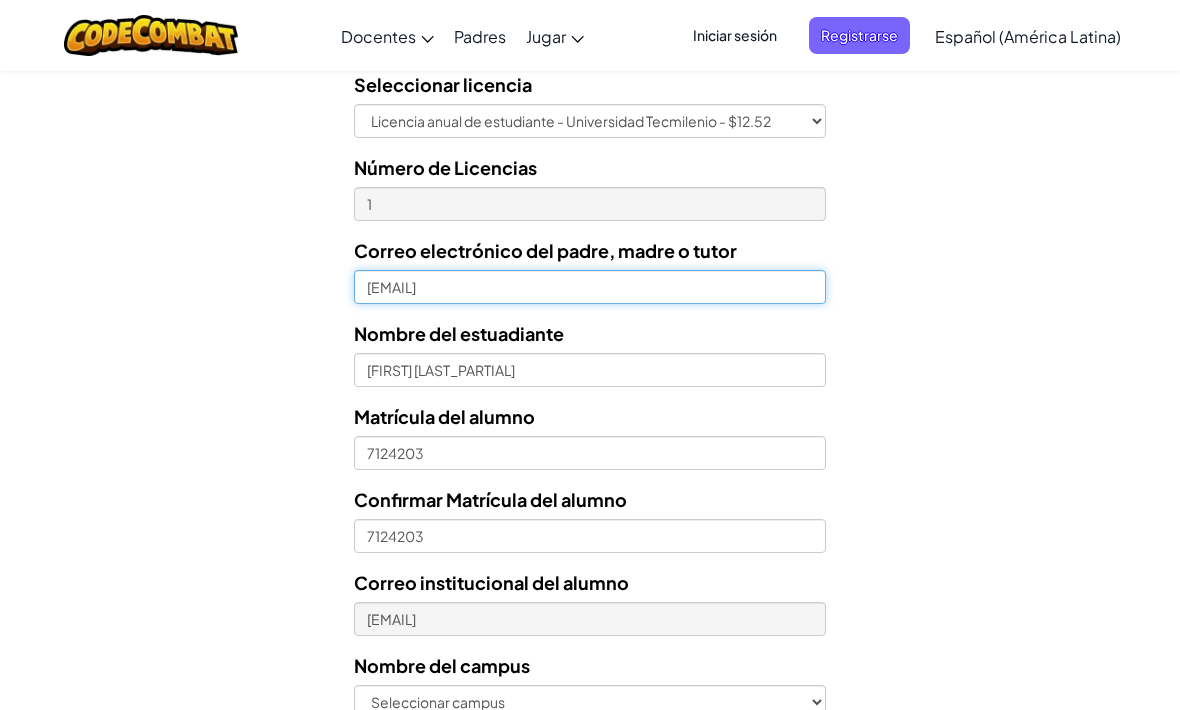 click on "[EMAIL]" at bounding box center [590, 287] 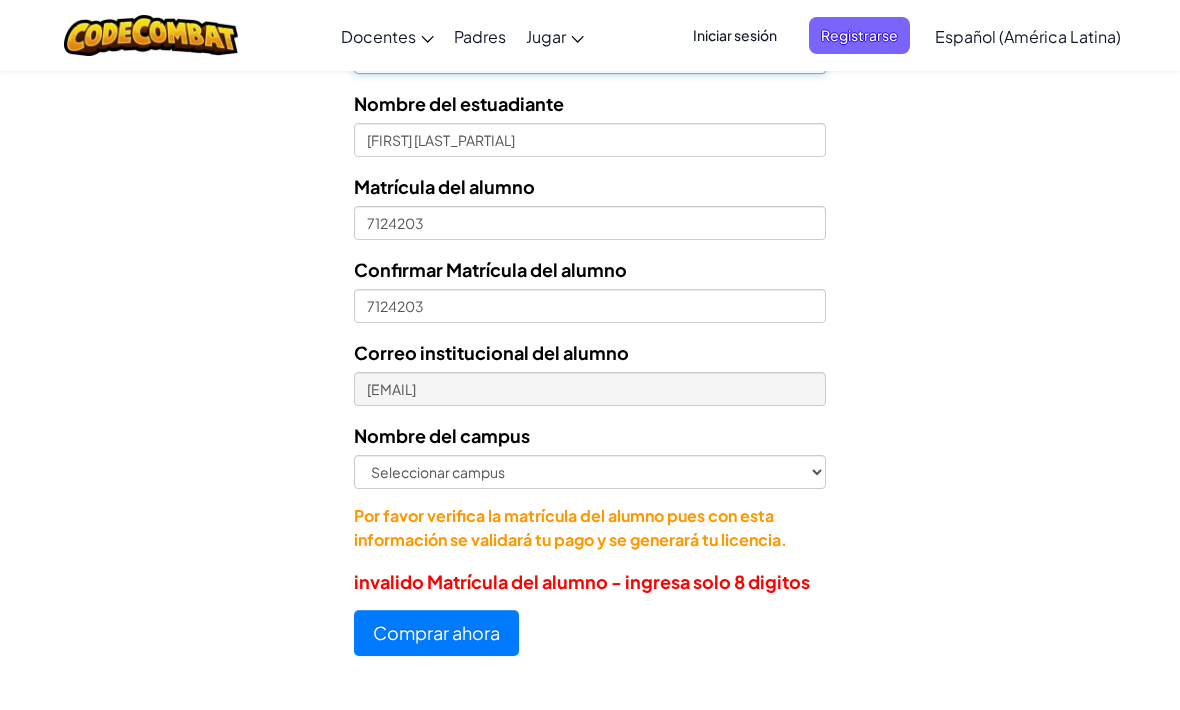 type on "[EMAIL]" 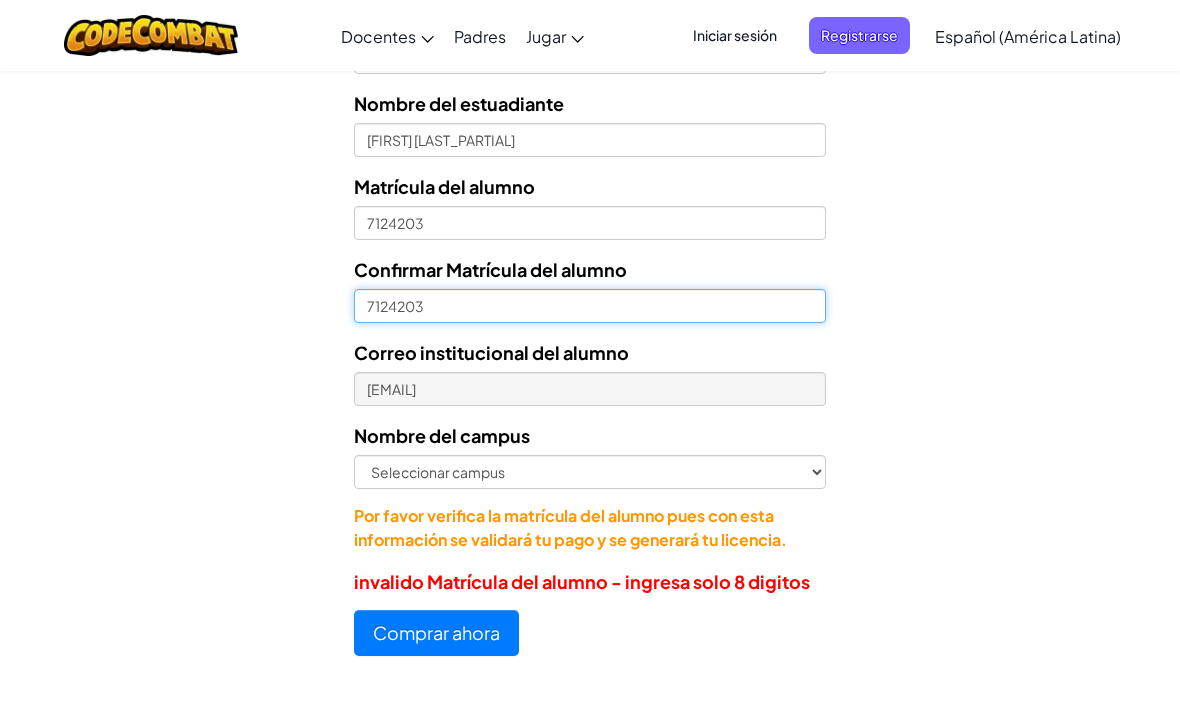 click on "7124203" at bounding box center (590, 306) 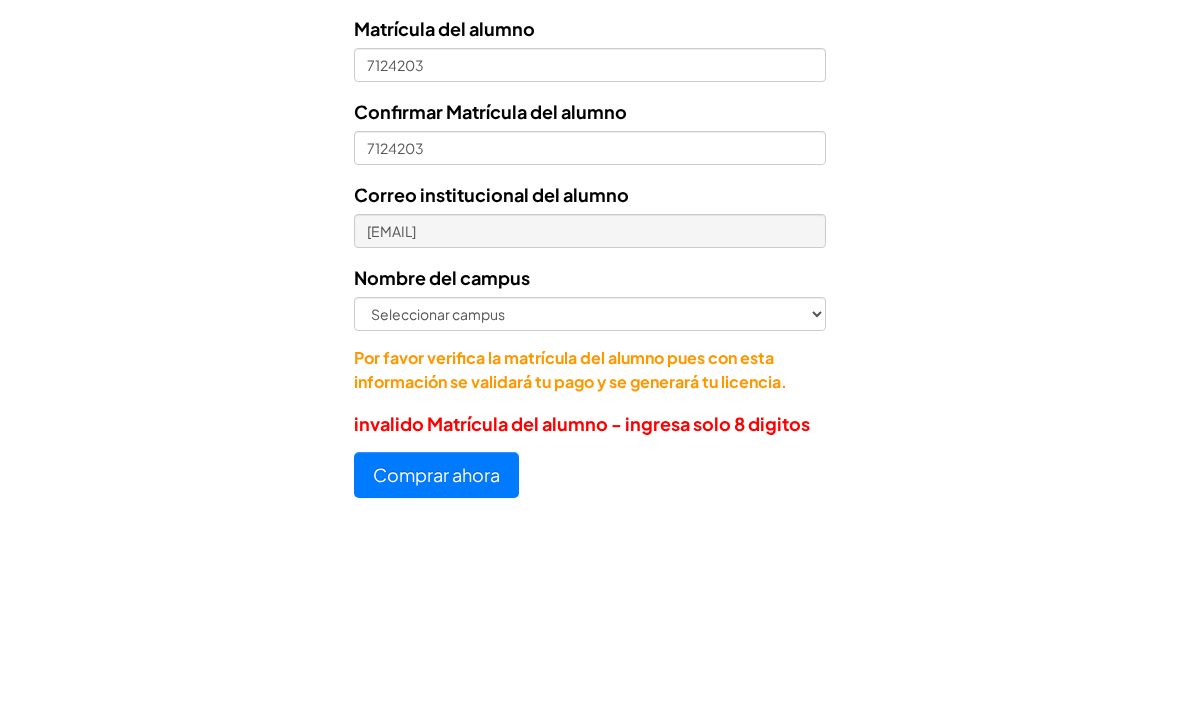 scroll, scrollTop: 1042, scrollLeft: 0, axis: vertical 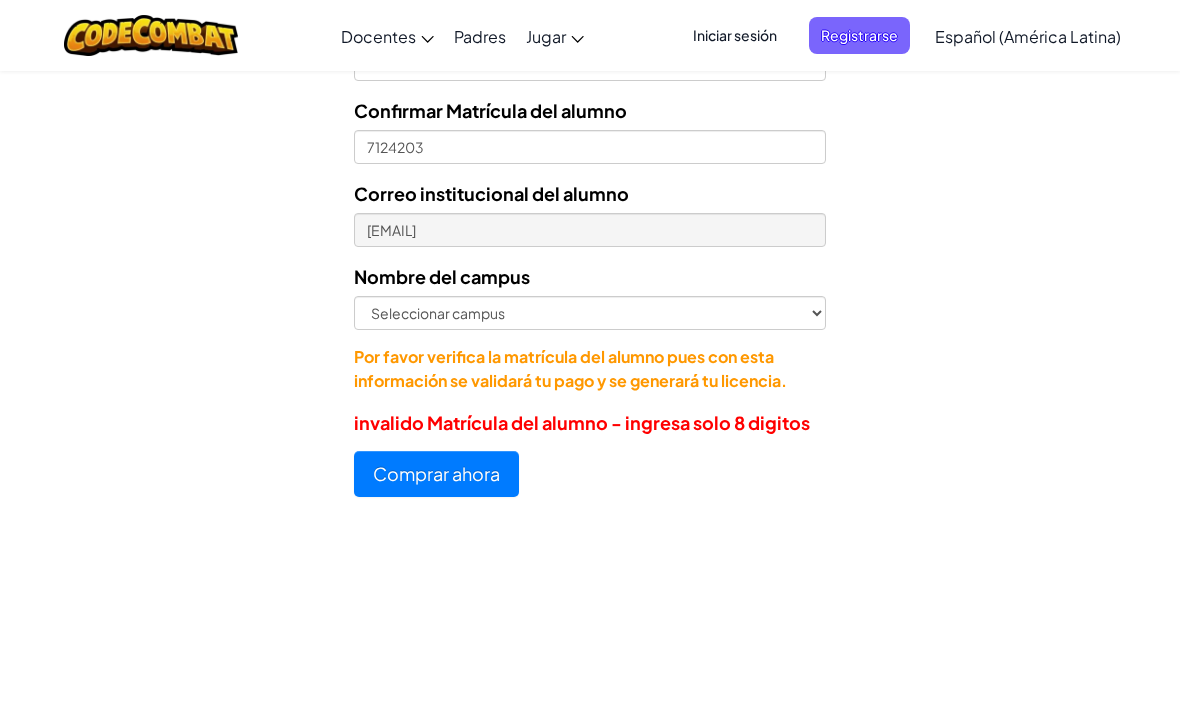 click on "Comprar ahora" at bounding box center [436, 474] 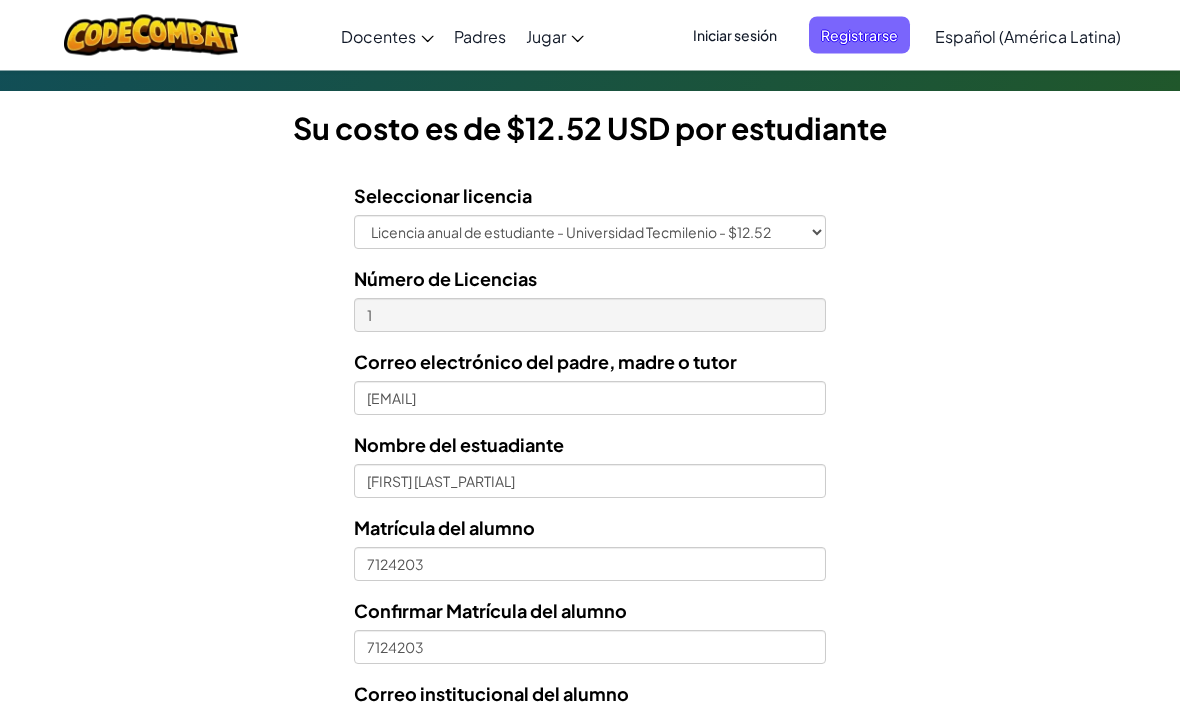 scroll, scrollTop: 529, scrollLeft: 0, axis: vertical 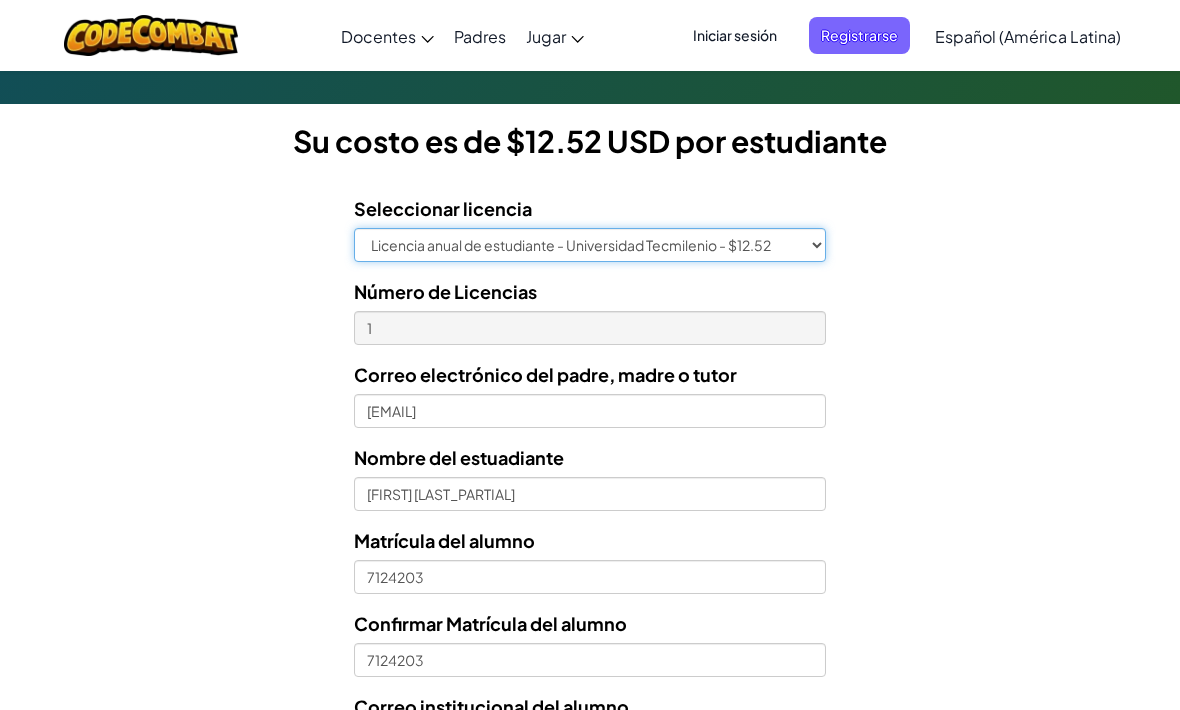click on "Licencia anual de estudiante - Universidad Tecmilenio - $12.52" at bounding box center (590, 245) 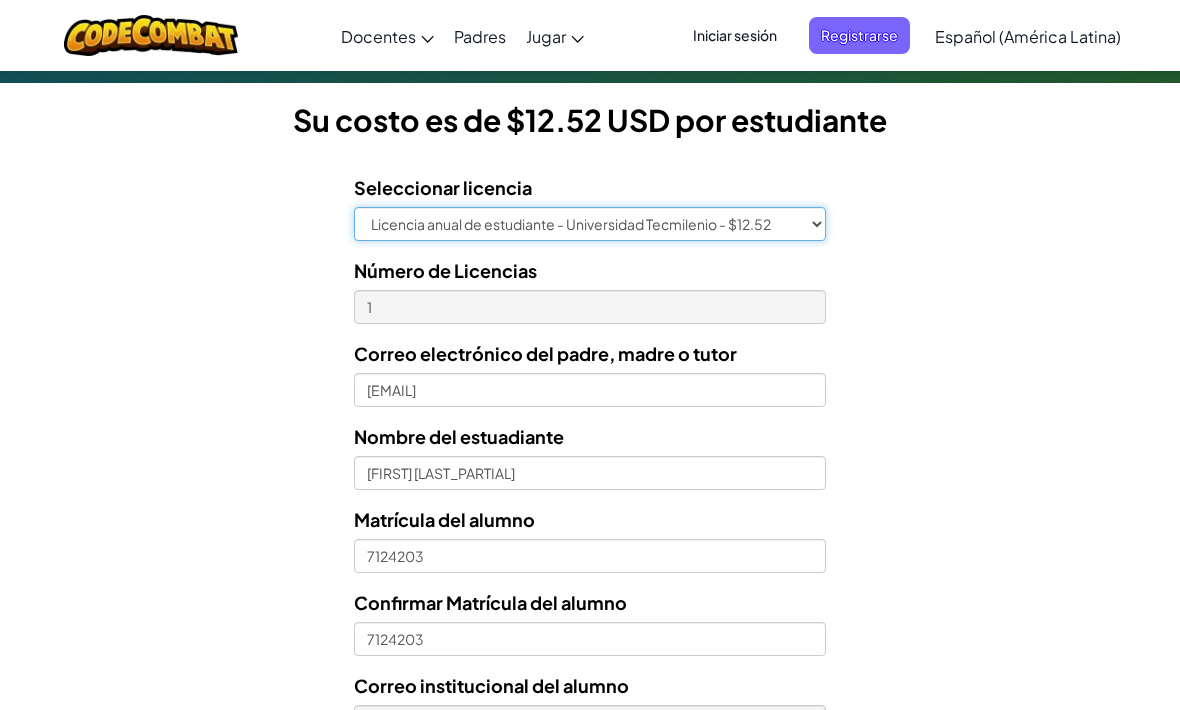 scroll, scrollTop: 723, scrollLeft: 0, axis: vertical 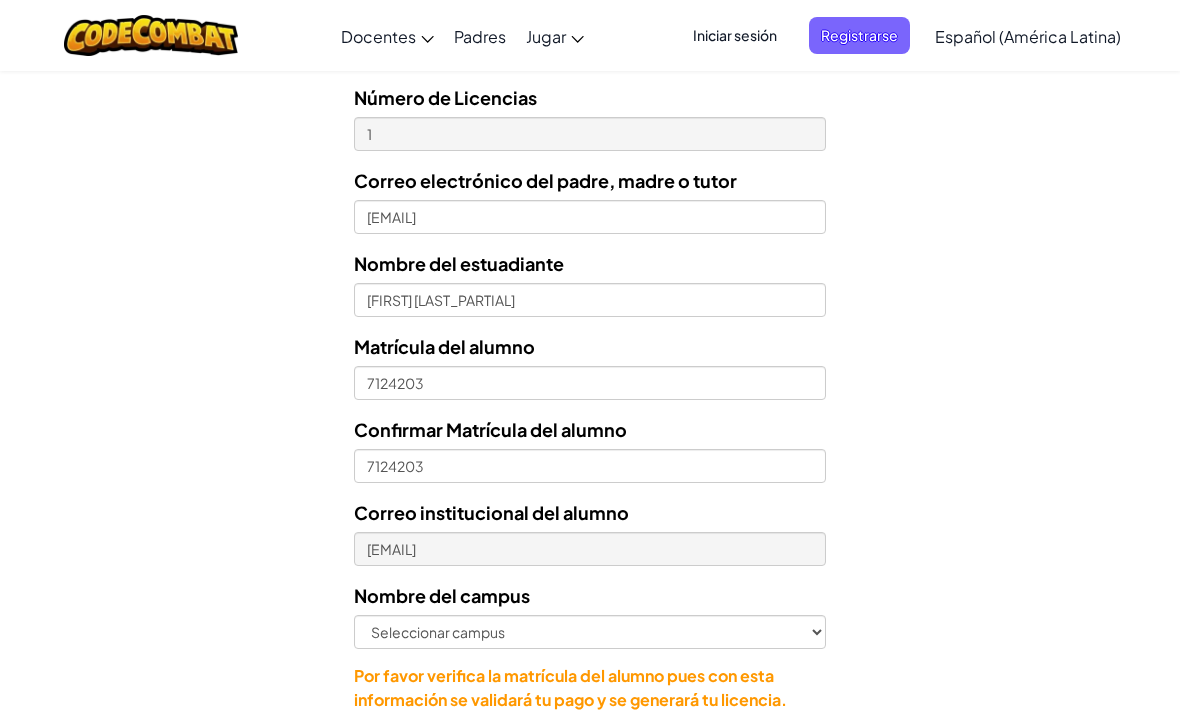 click on "Matrícula del alumno" at bounding box center [444, 346] 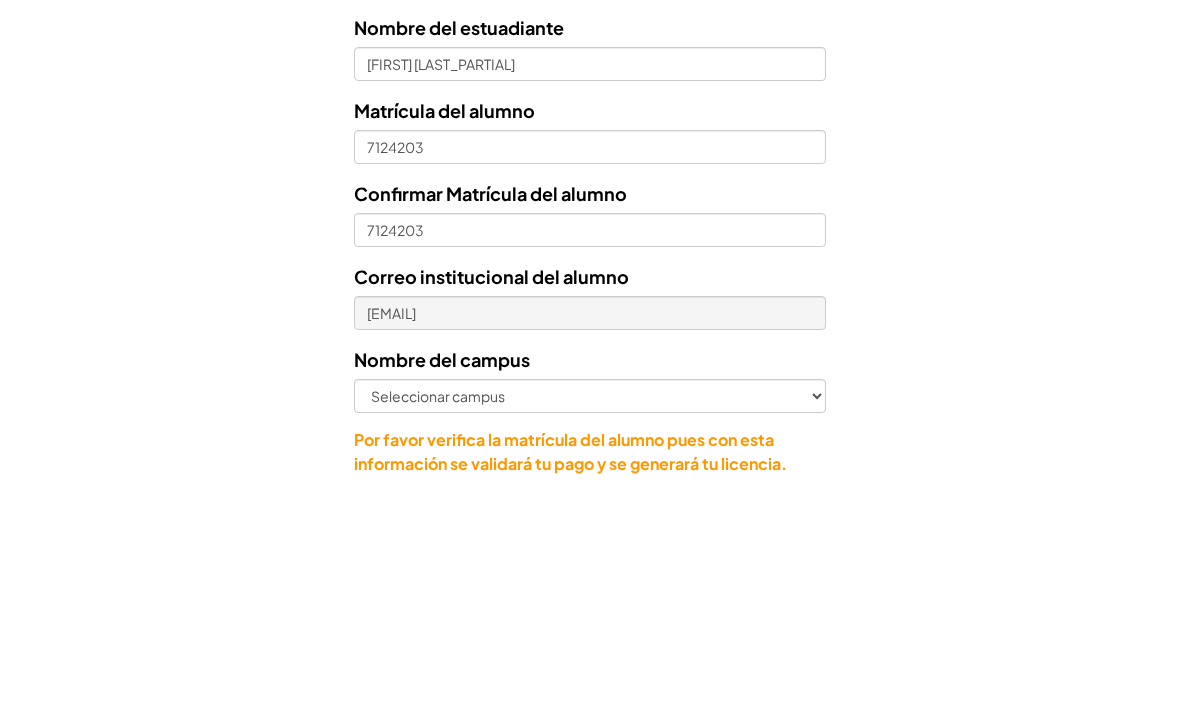 scroll, scrollTop: 959, scrollLeft: 0, axis: vertical 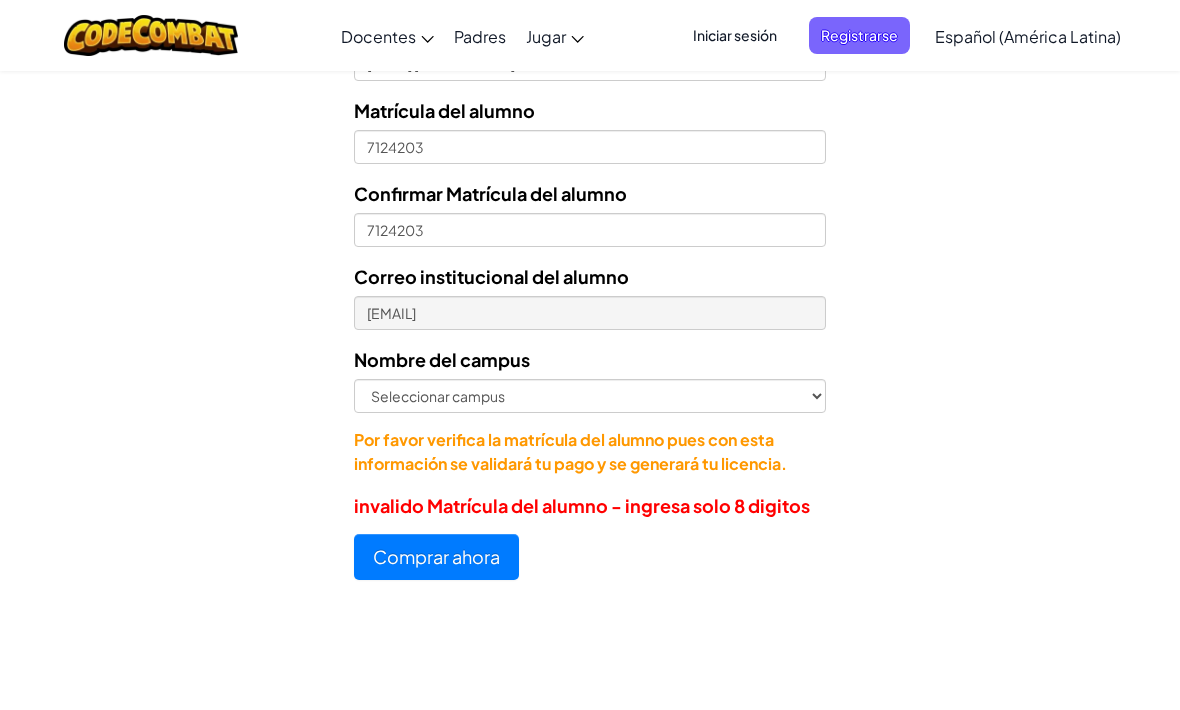 click on "Comprar ahora" at bounding box center [436, 557] 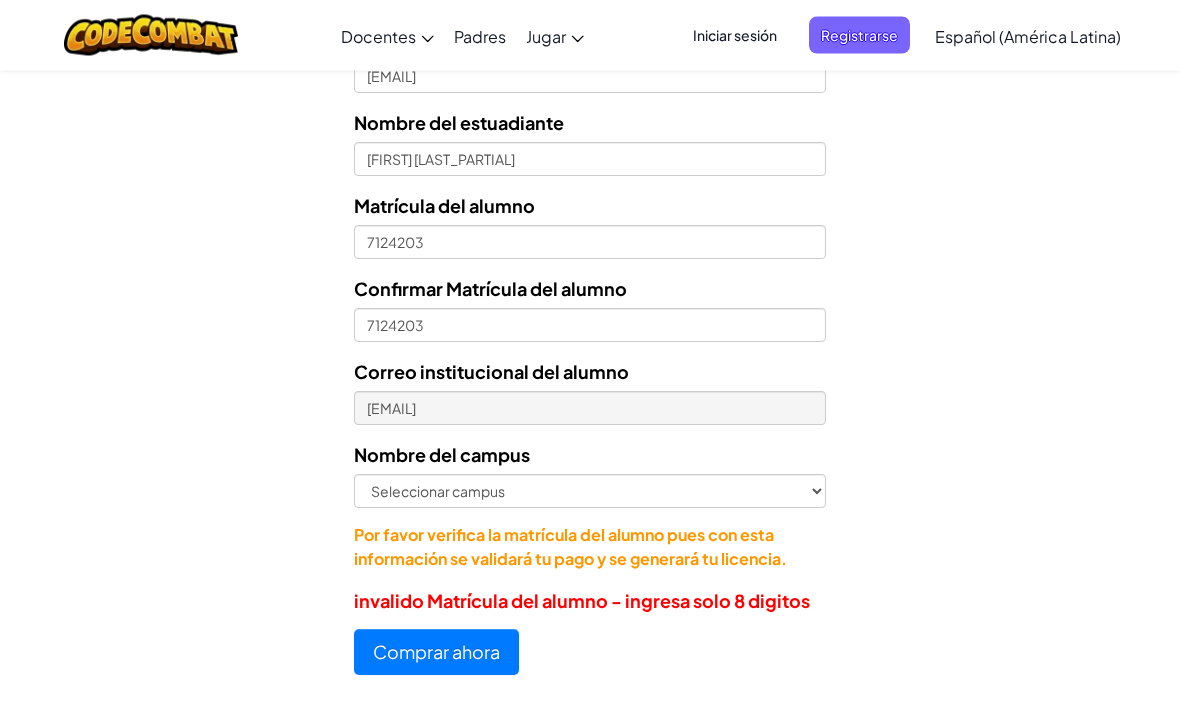 scroll, scrollTop: 870, scrollLeft: 0, axis: vertical 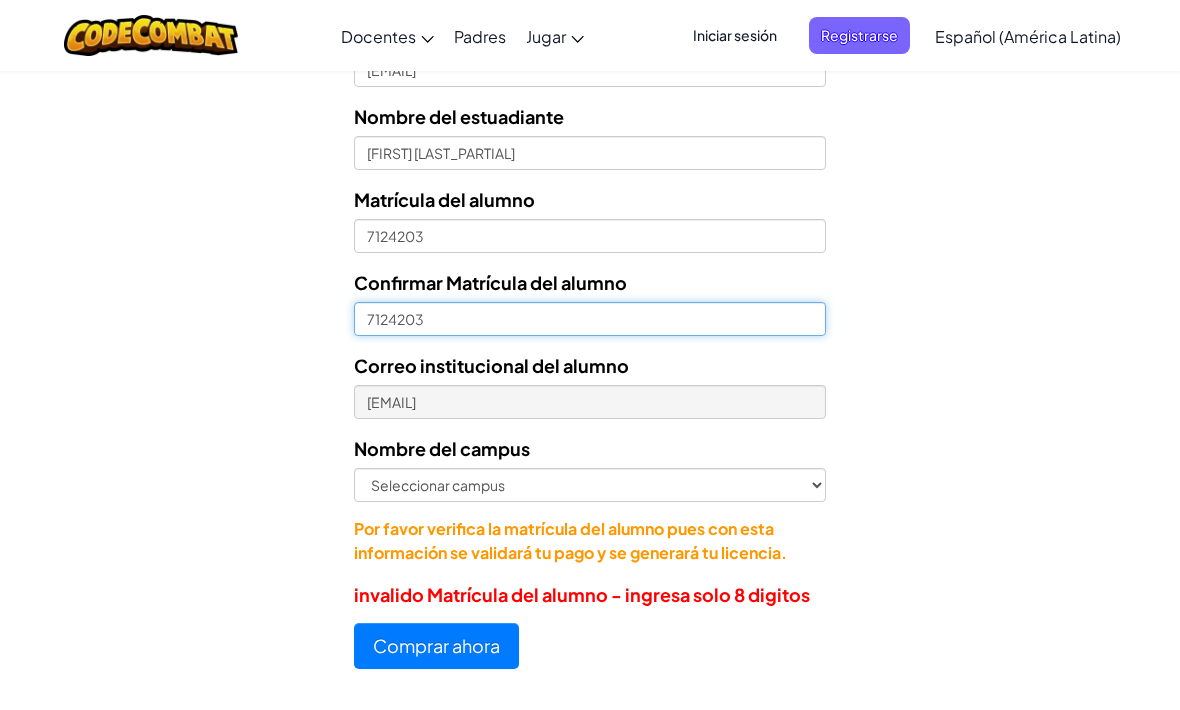 click on "7124203" at bounding box center (590, 319) 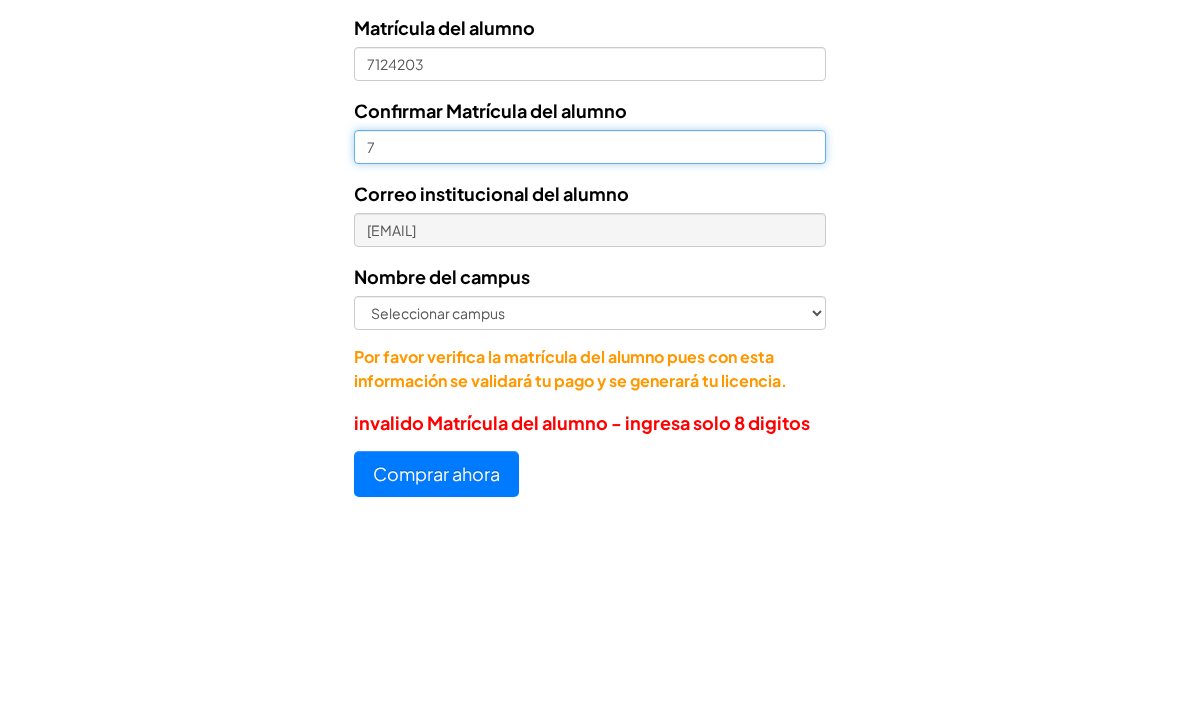 type on "7" 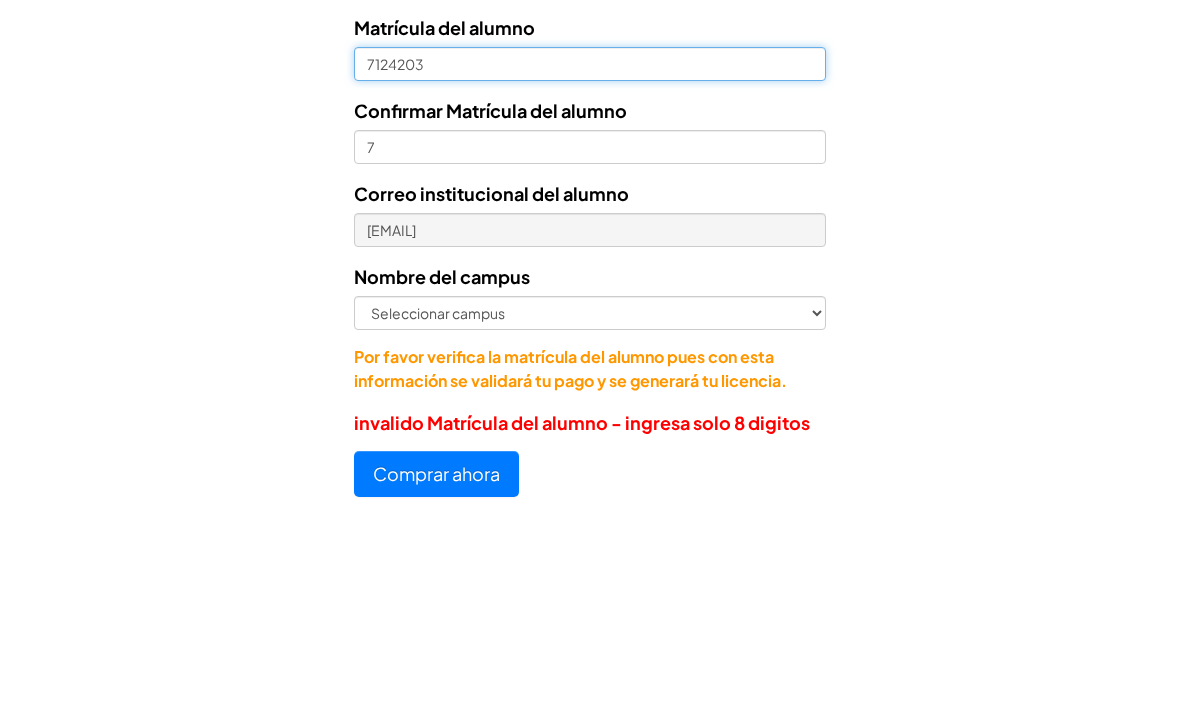 click on "7124203" at bounding box center (590, 236) 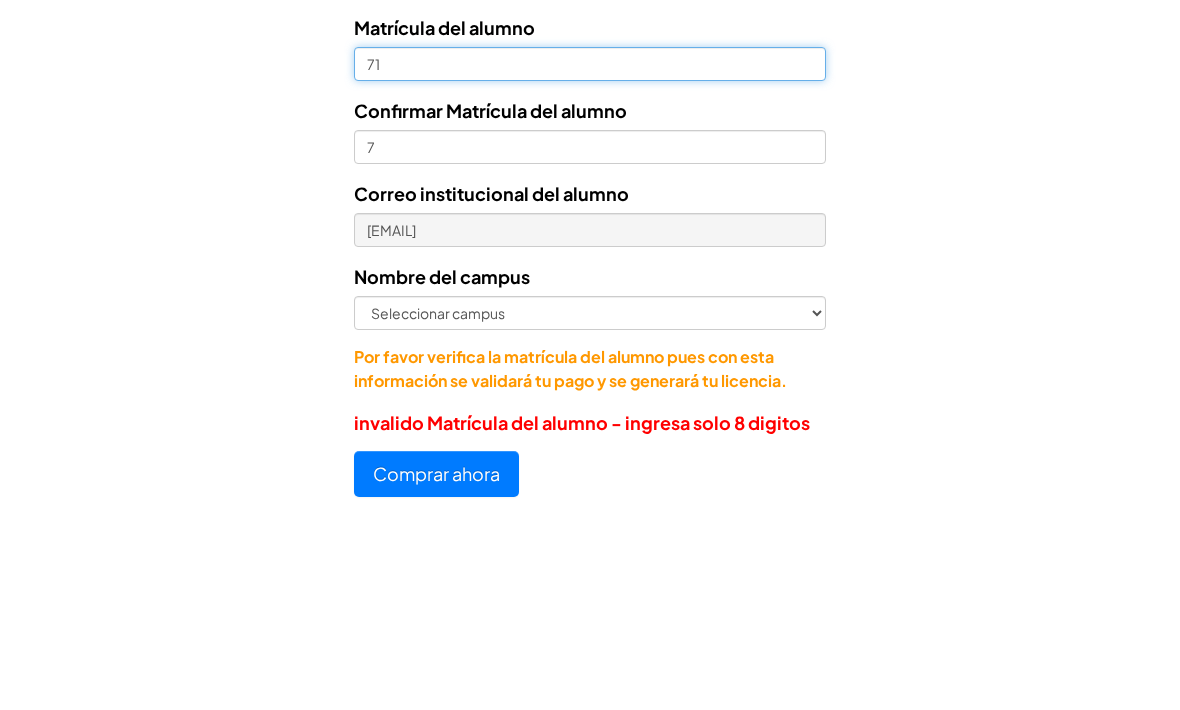 type on "7" 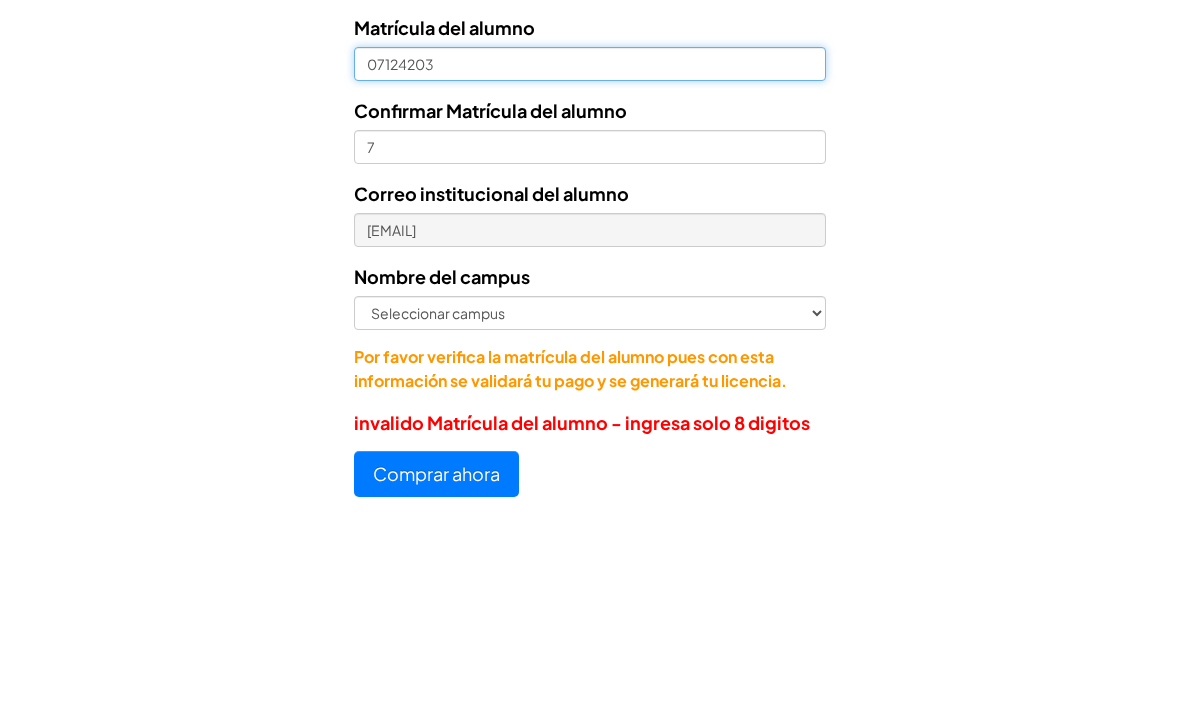 type on "07124203" 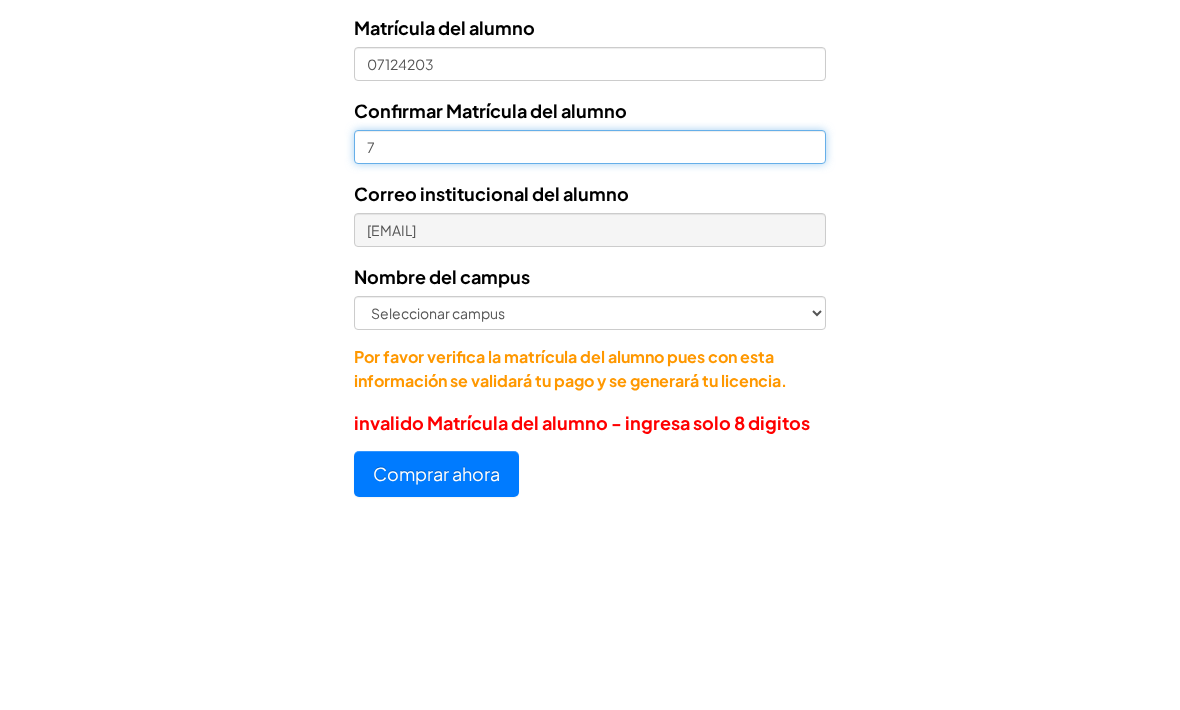 click on "7" at bounding box center [590, 319] 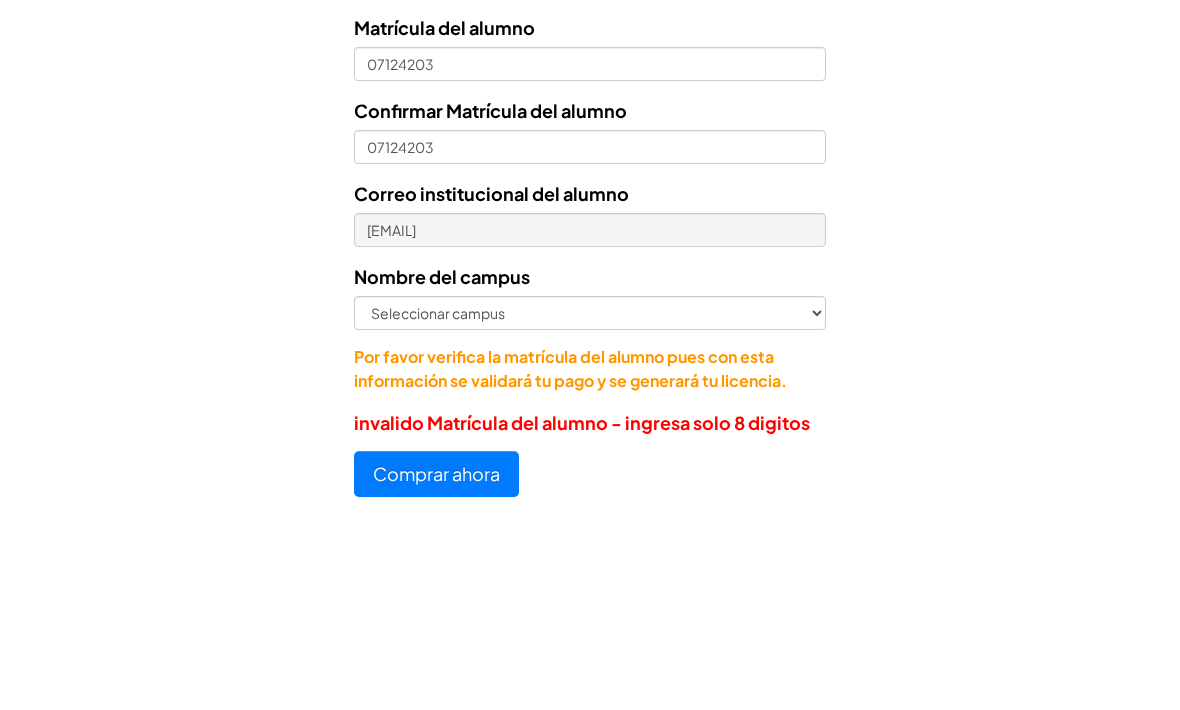 scroll, scrollTop: 1042, scrollLeft: 0, axis: vertical 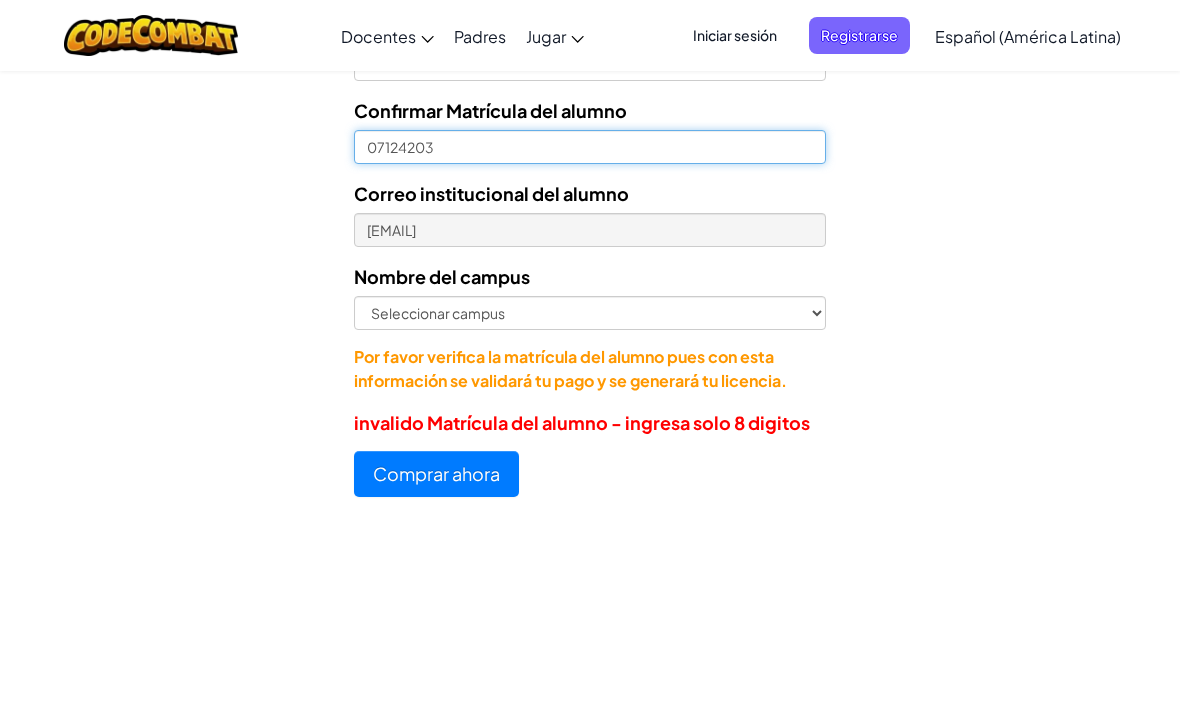 type on "07124203" 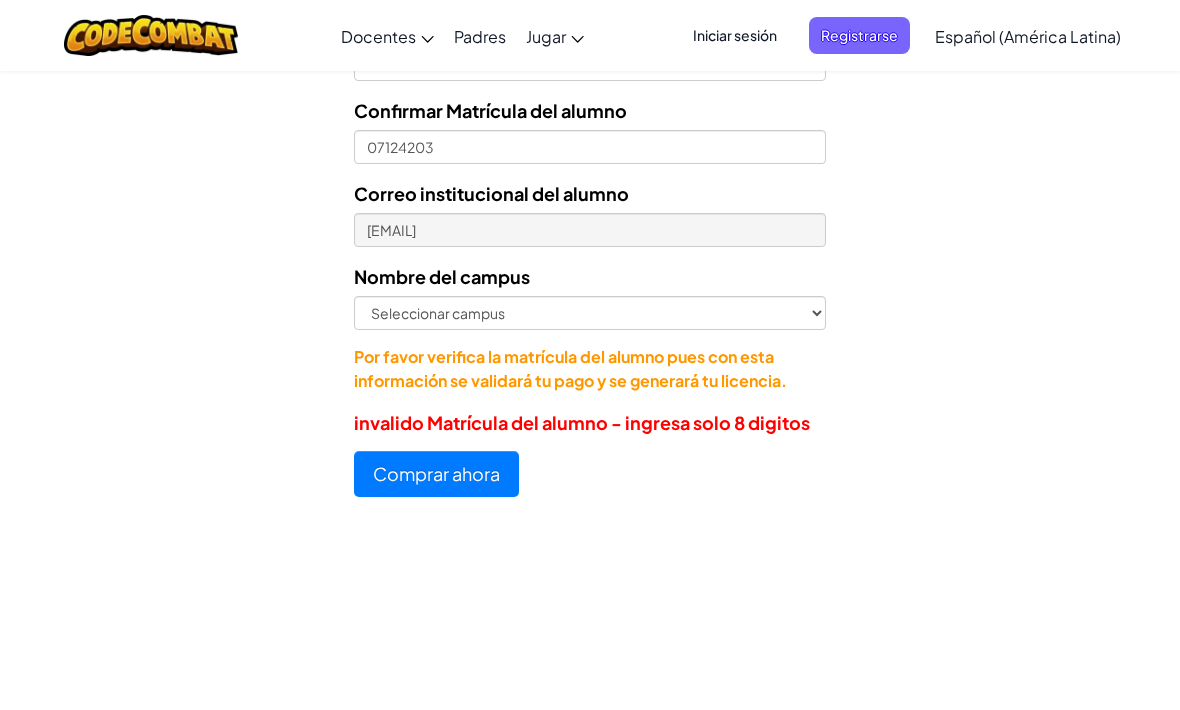 click on "Comprar ahora" at bounding box center [436, 474] 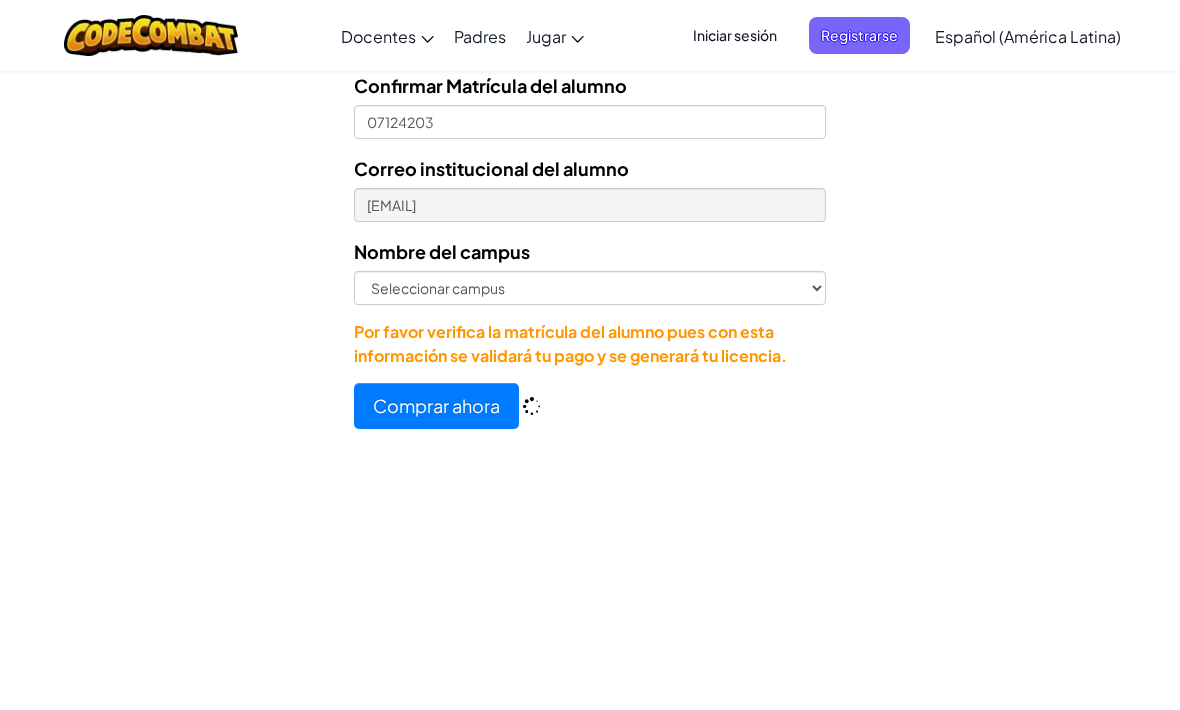 scroll, scrollTop: 1107, scrollLeft: 0, axis: vertical 